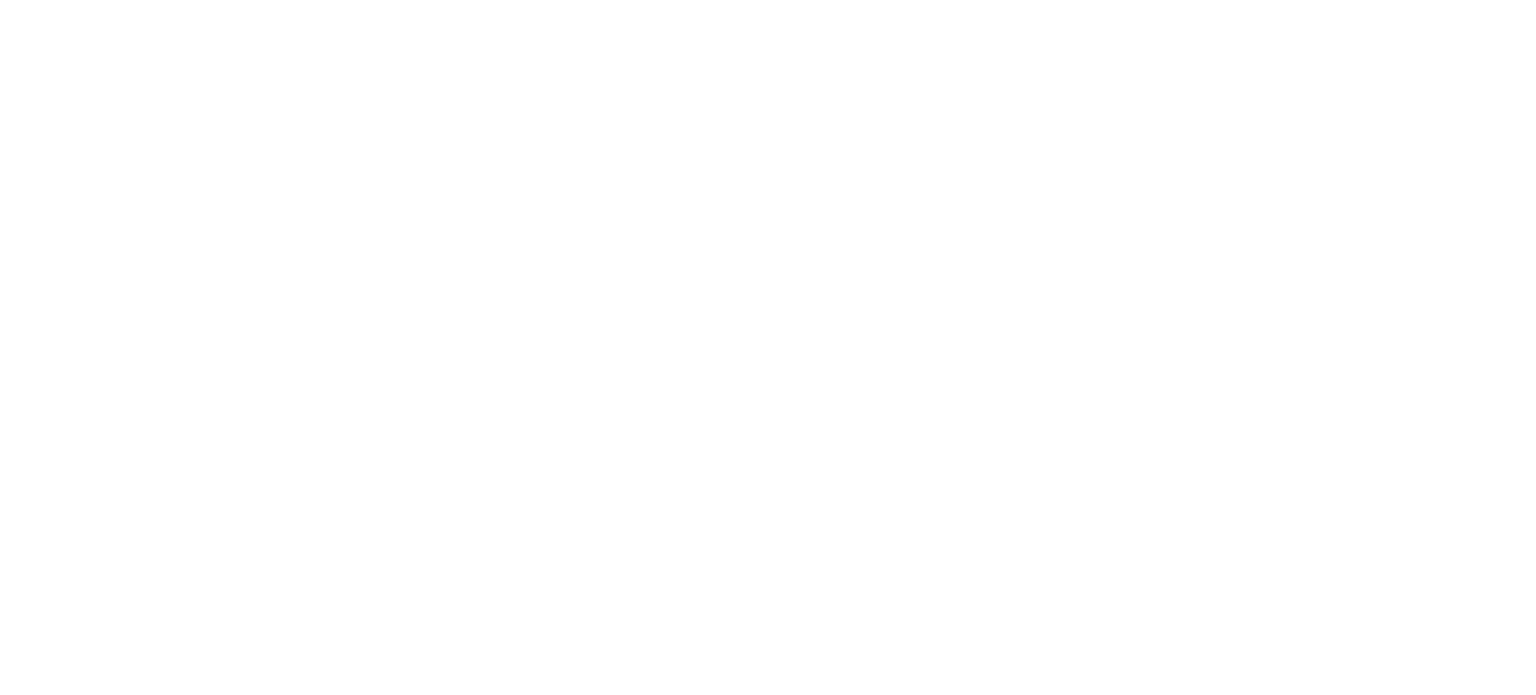 scroll, scrollTop: 0, scrollLeft: 0, axis: both 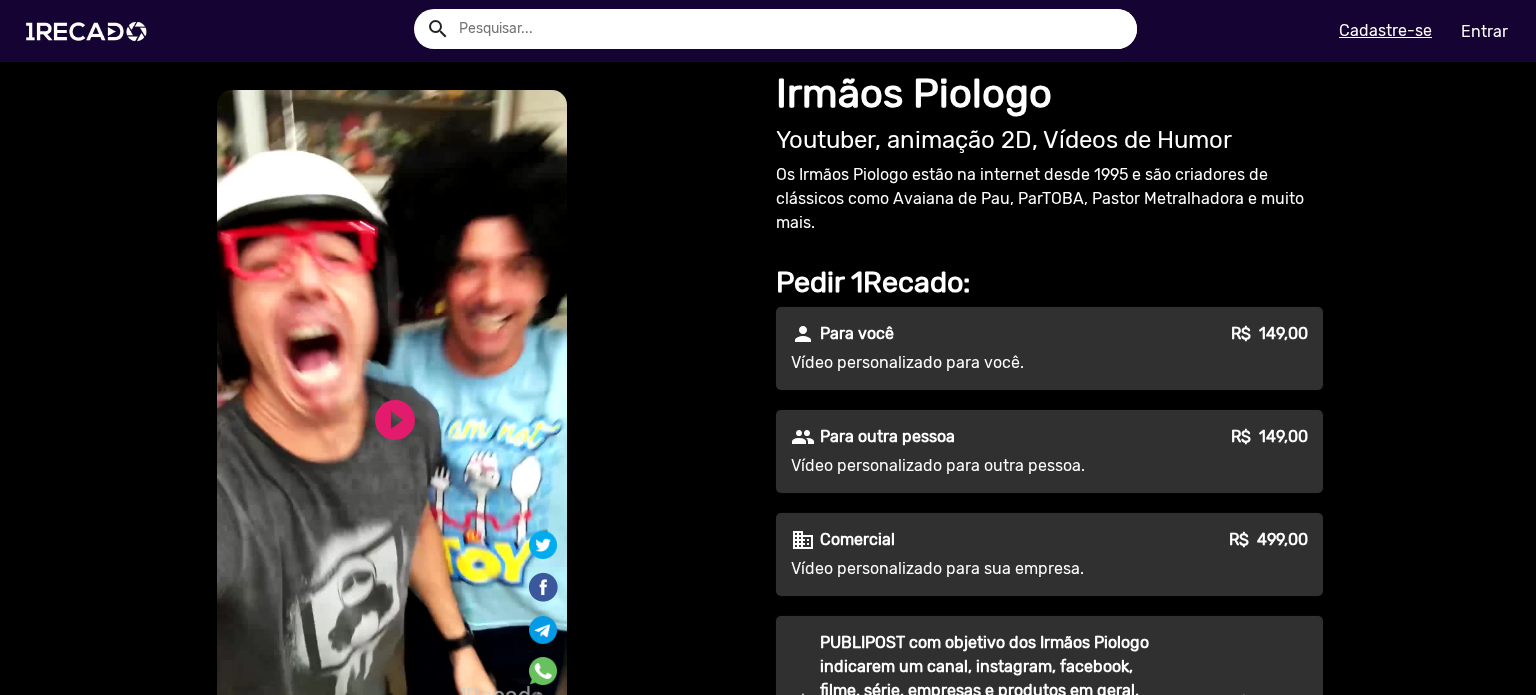 click on "Entrar" at bounding box center [1484, 31] 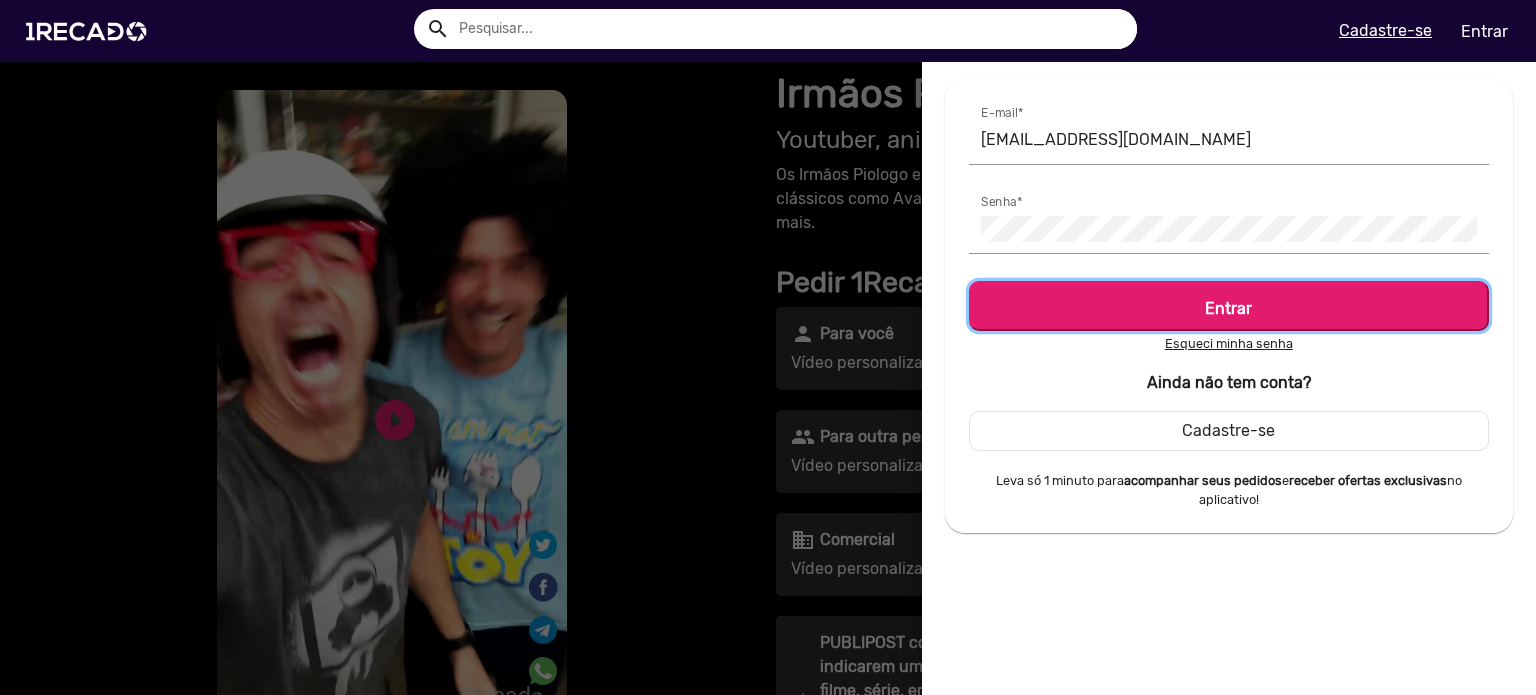 click on "Entrar" 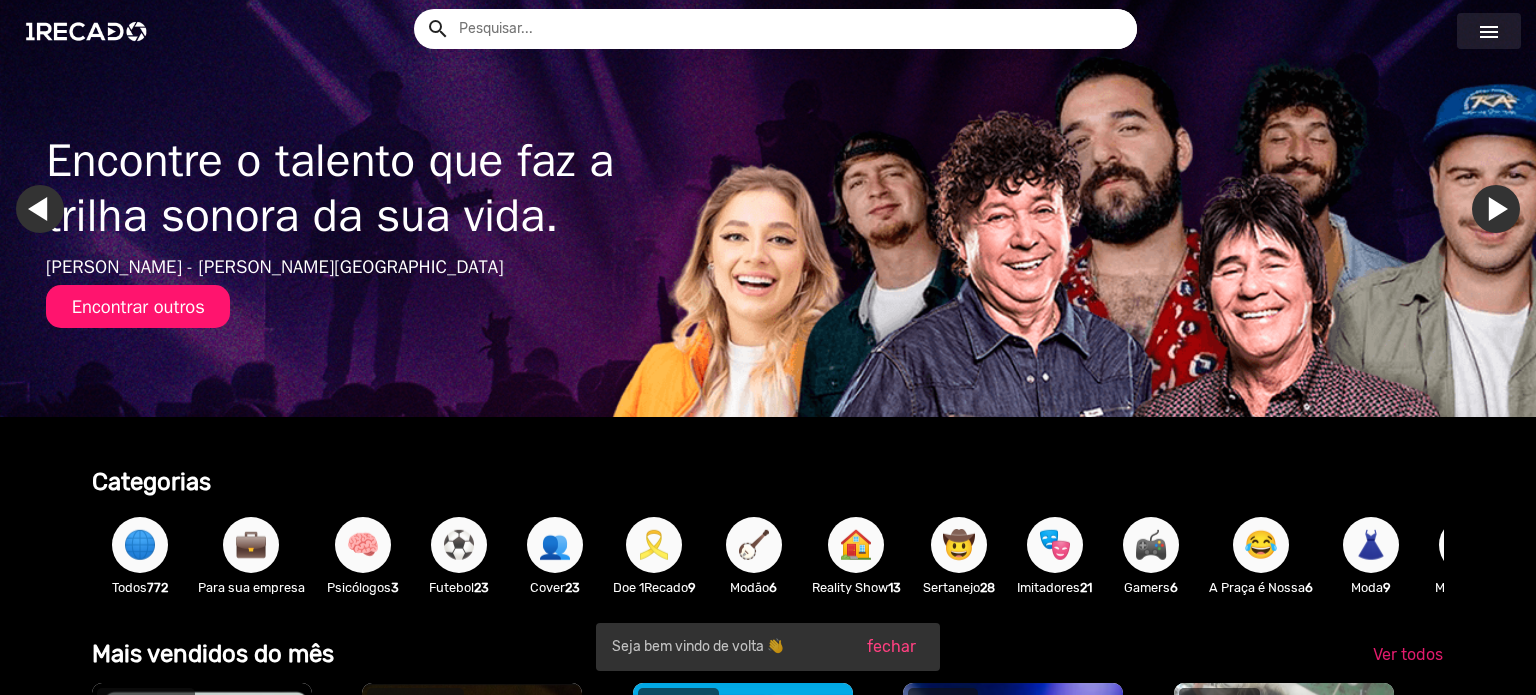 click on "menu" at bounding box center [1489, 32] 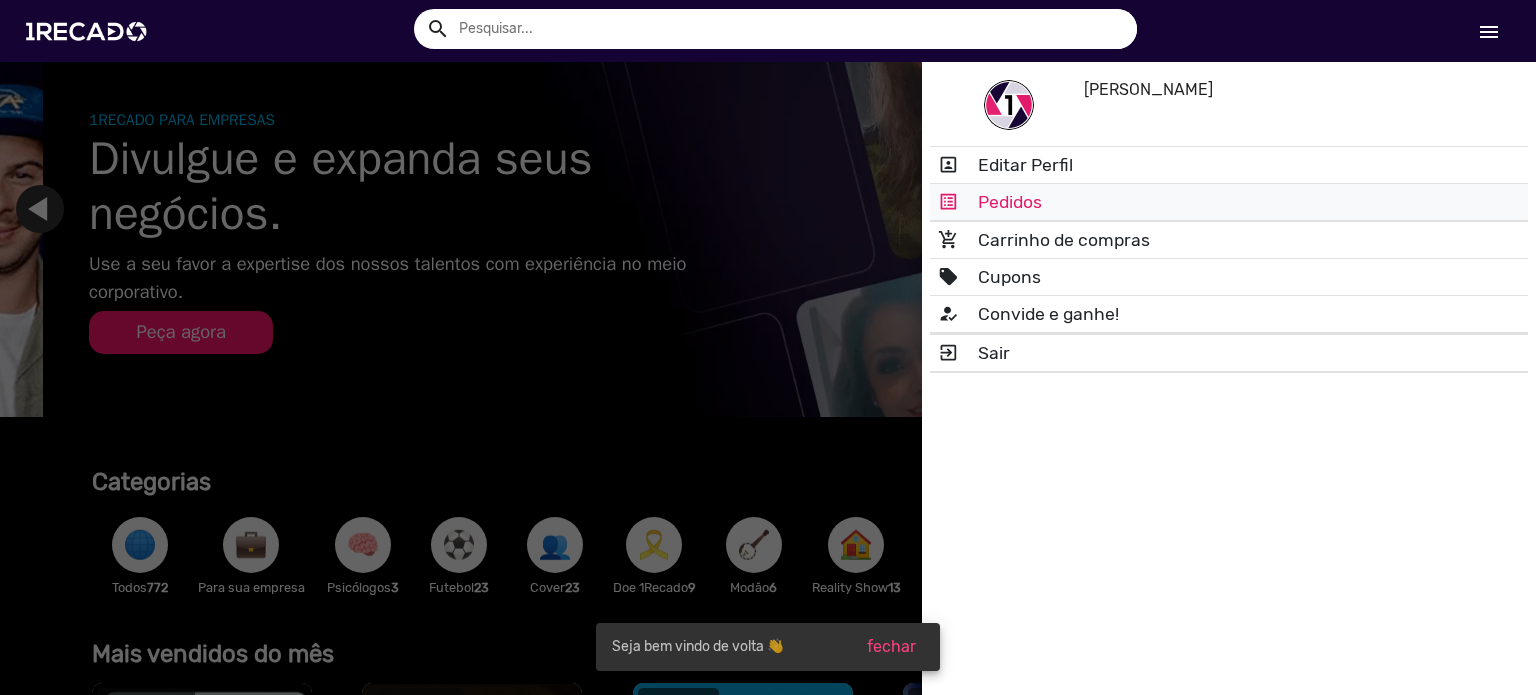 click on "list_alt Pedidos" 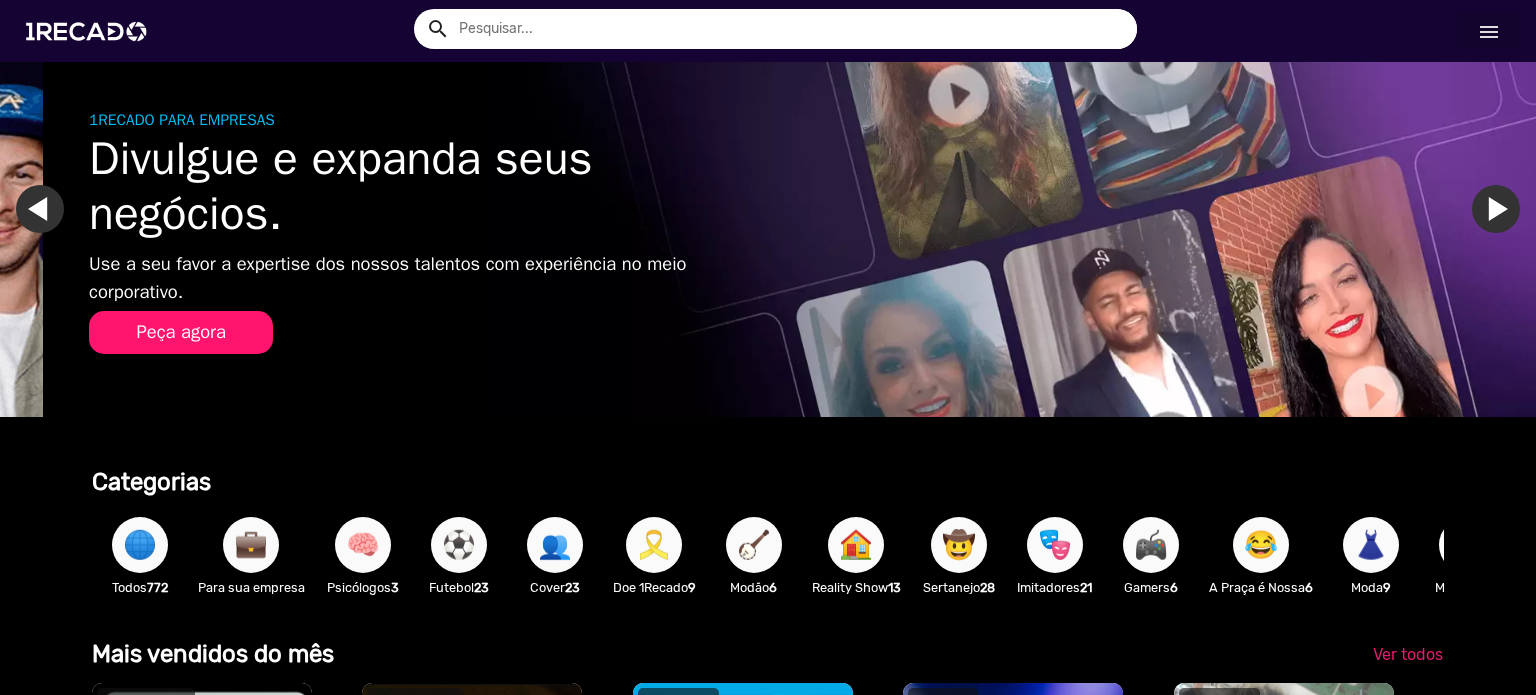 scroll, scrollTop: 0, scrollLeft: 1520, axis: horizontal 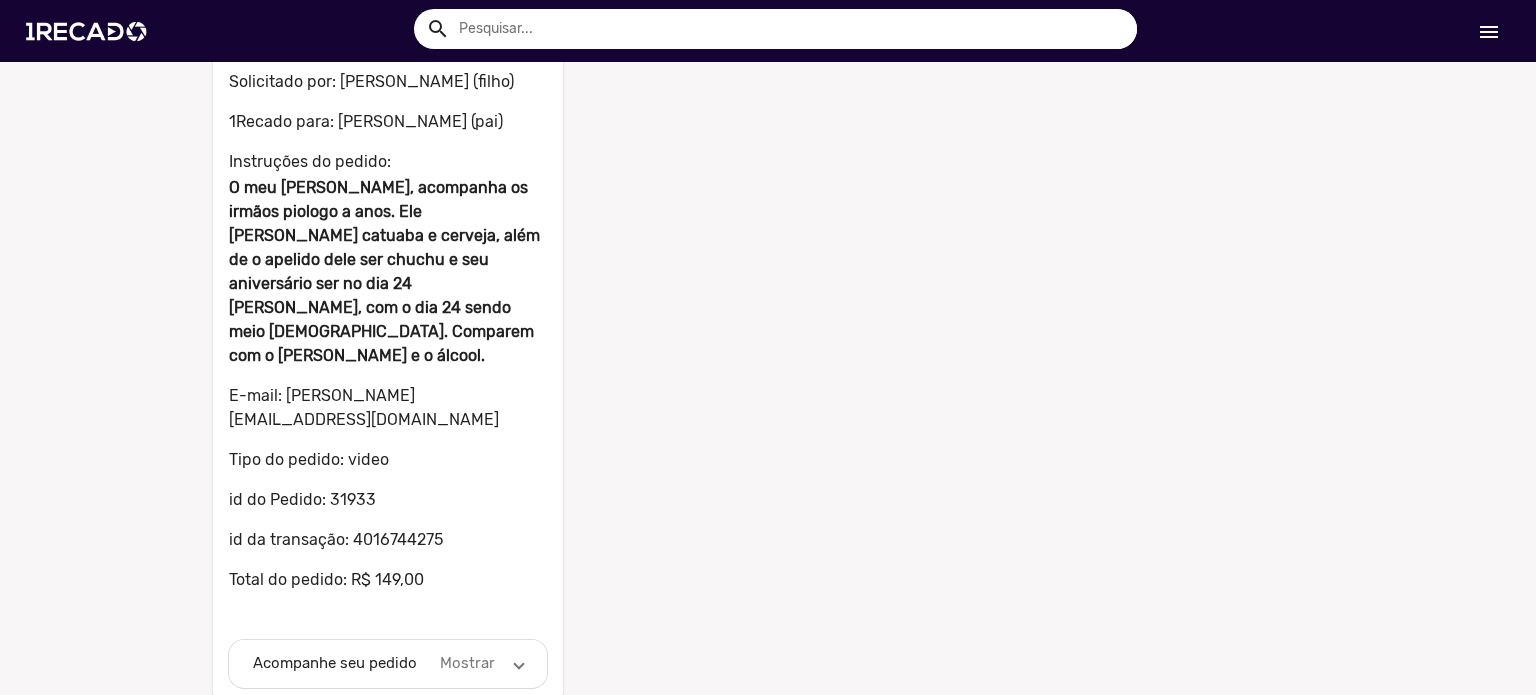 click on "Mostrar" 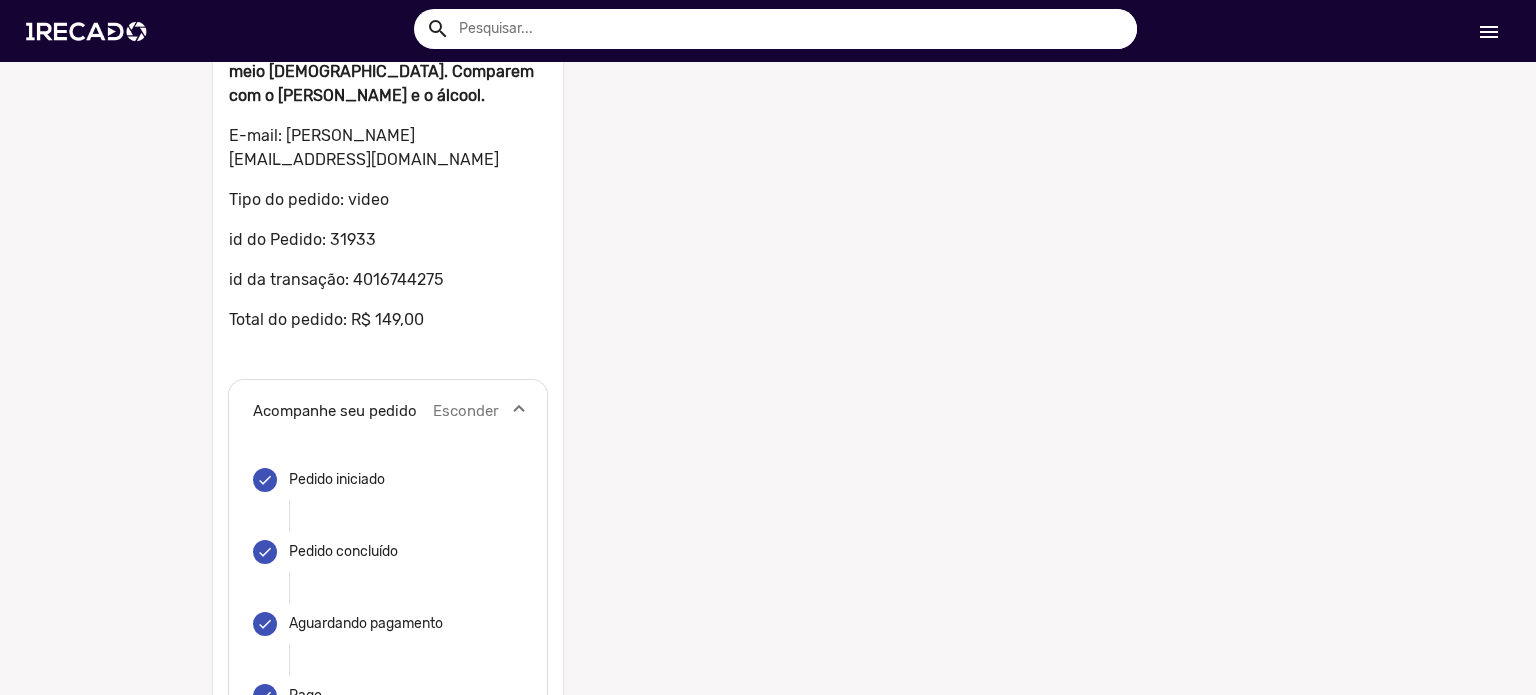 scroll, scrollTop: 772, scrollLeft: 0, axis: vertical 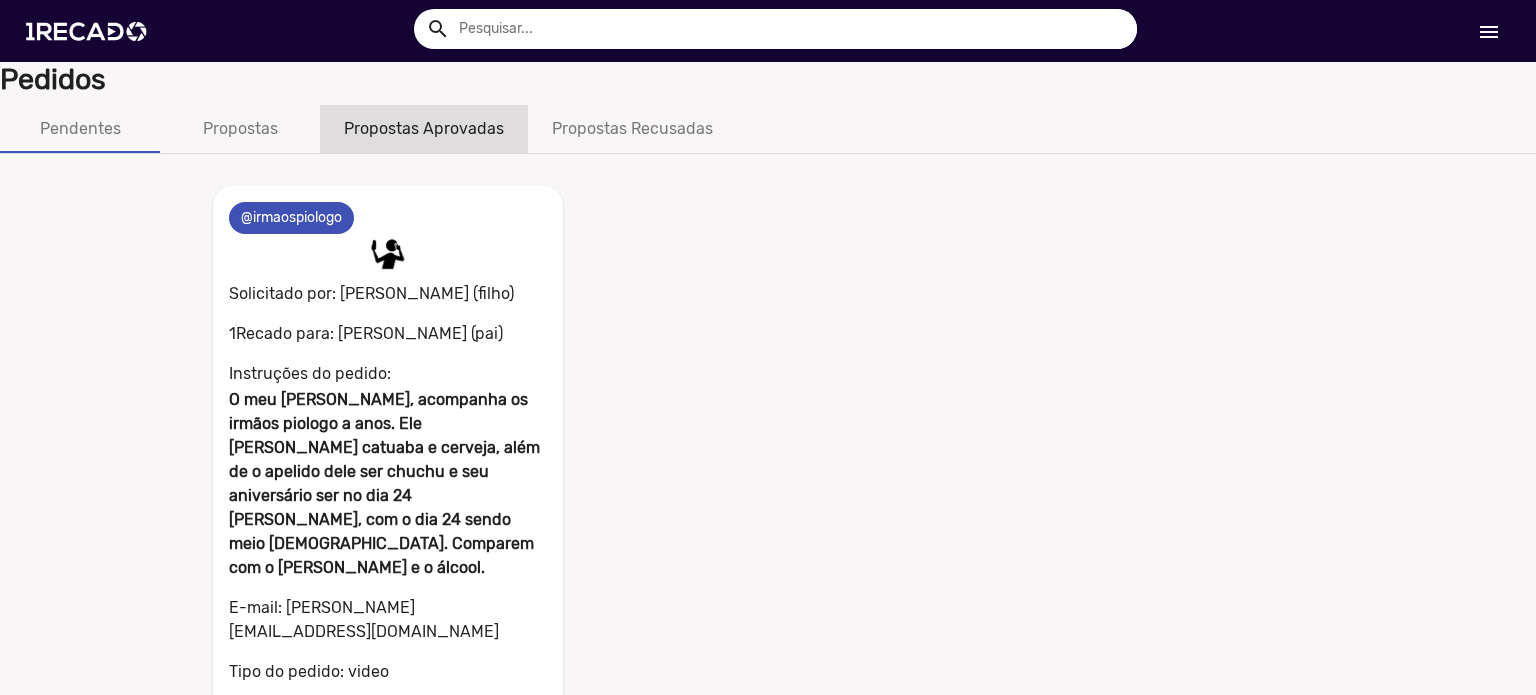 click on "Propostas Aprovadas" at bounding box center [424, 129] 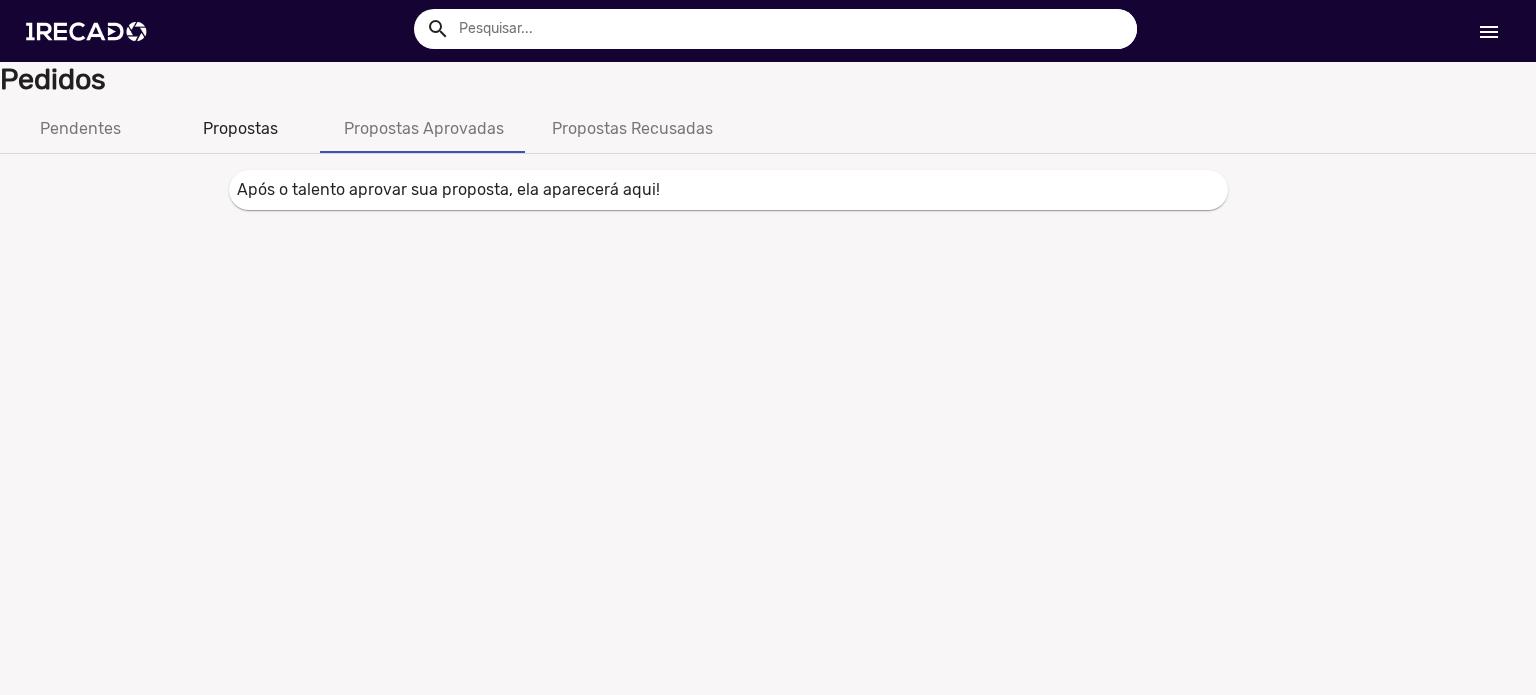 drag, startPoint x: 261, startPoint y: 123, endPoint x: 268, endPoint y: 111, distance: 13.892444 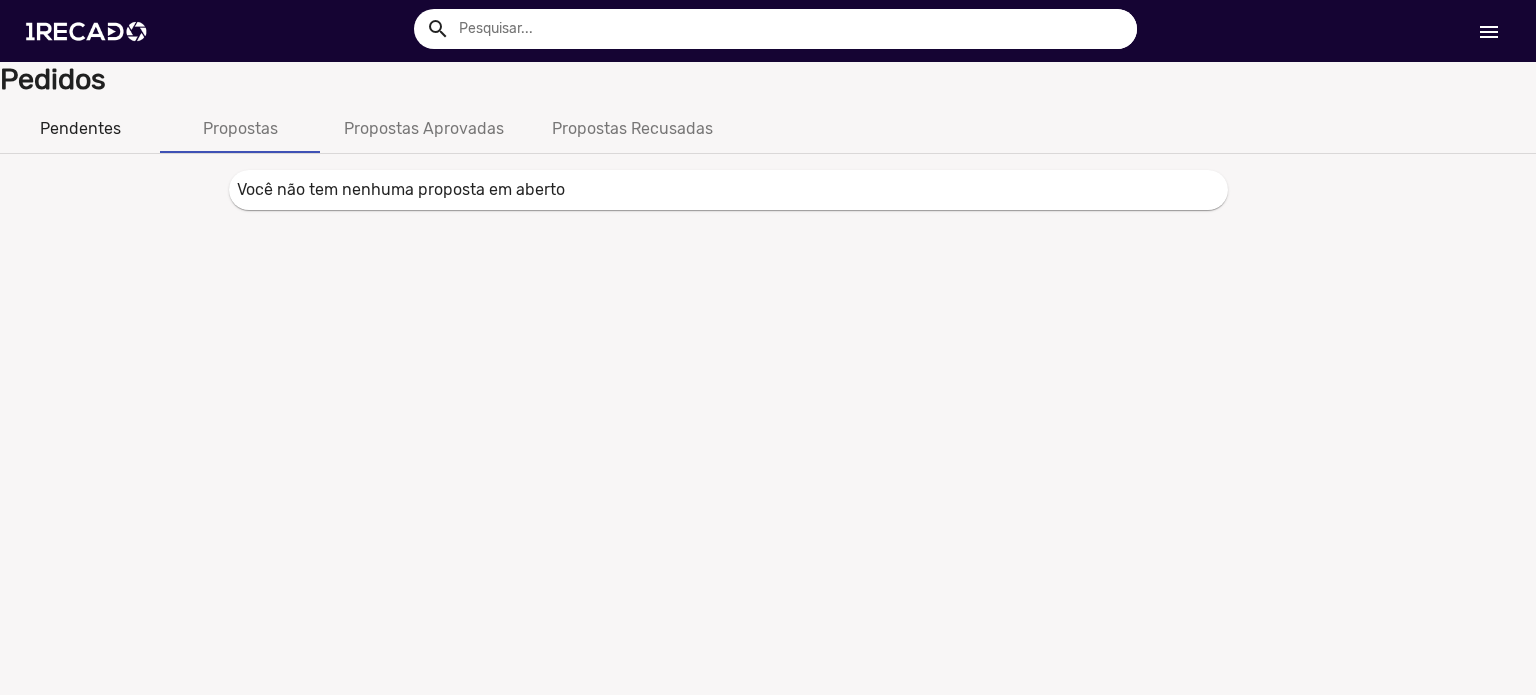 click on "Pendentes" at bounding box center [80, 129] 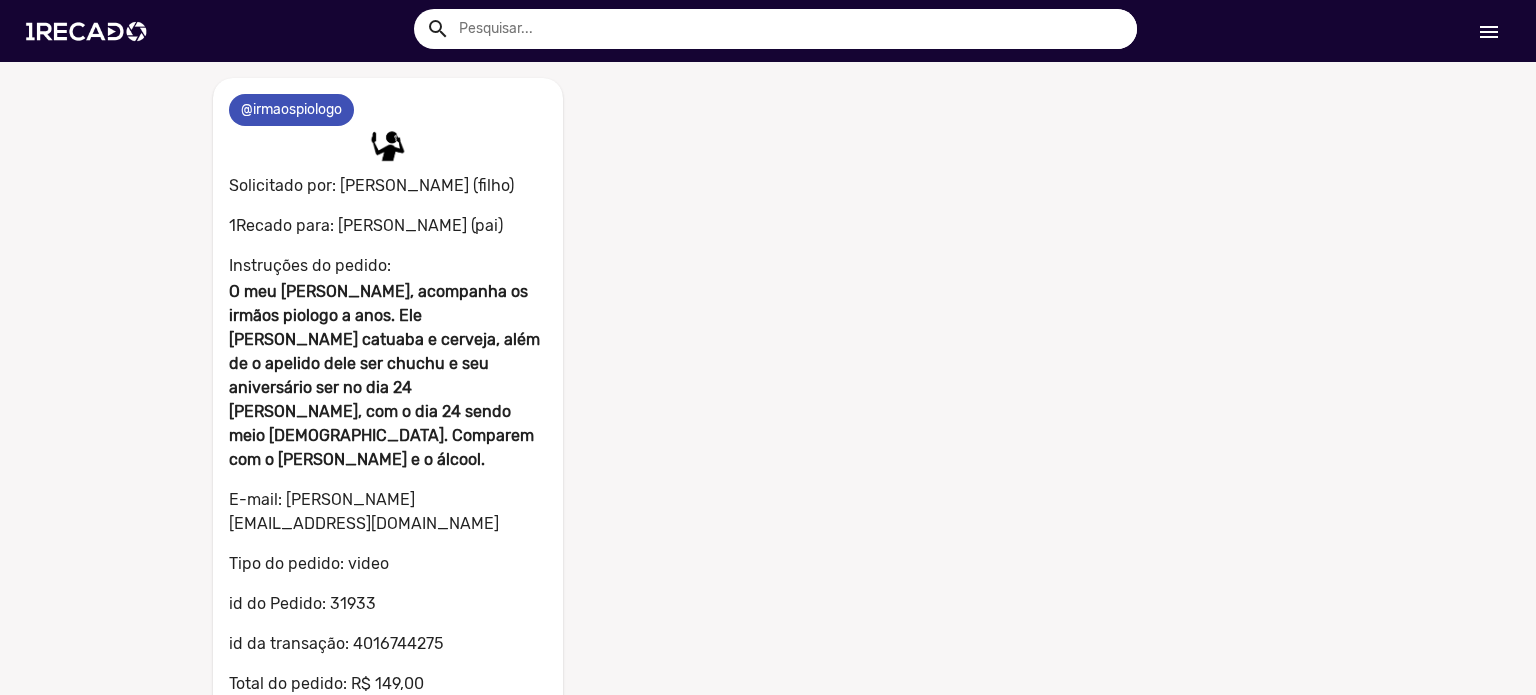 scroll, scrollTop: 212, scrollLeft: 0, axis: vertical 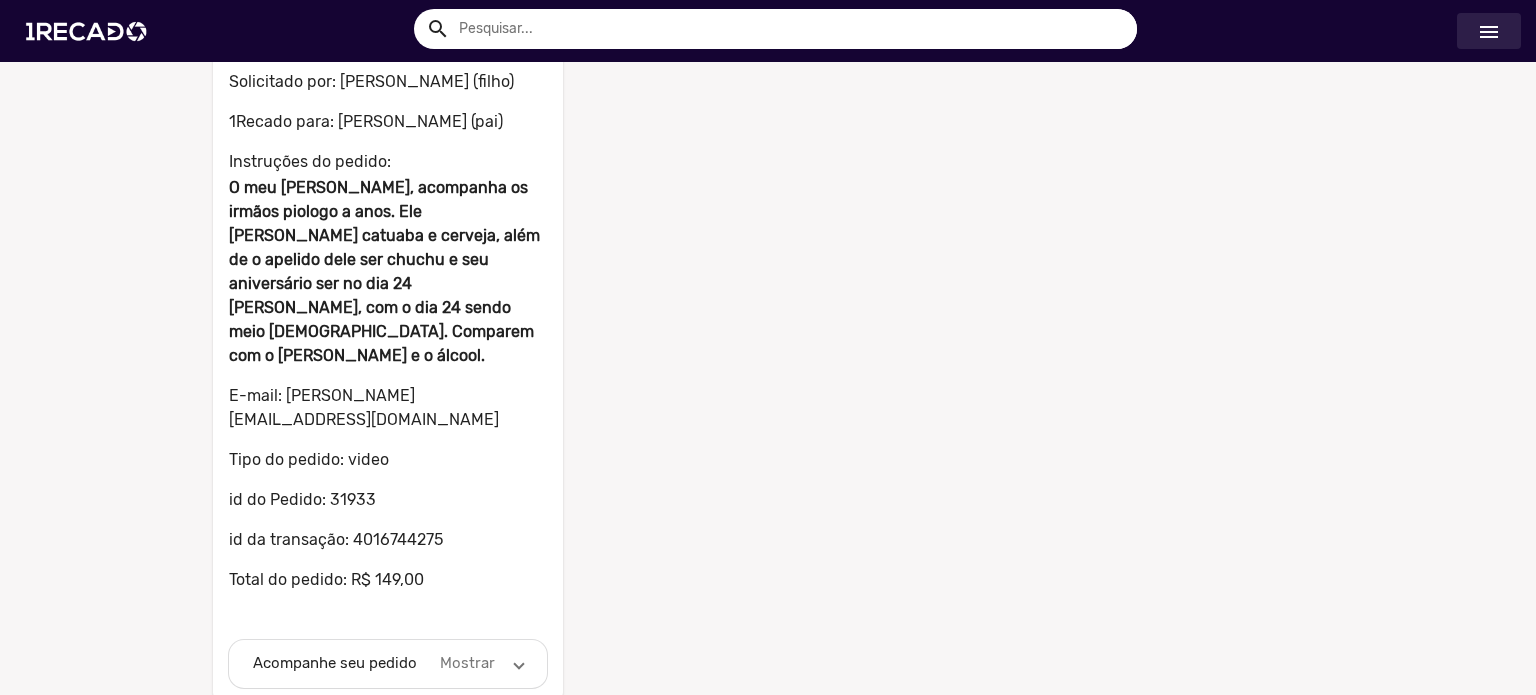 click on "menu" at bounding box center (1489, 32) 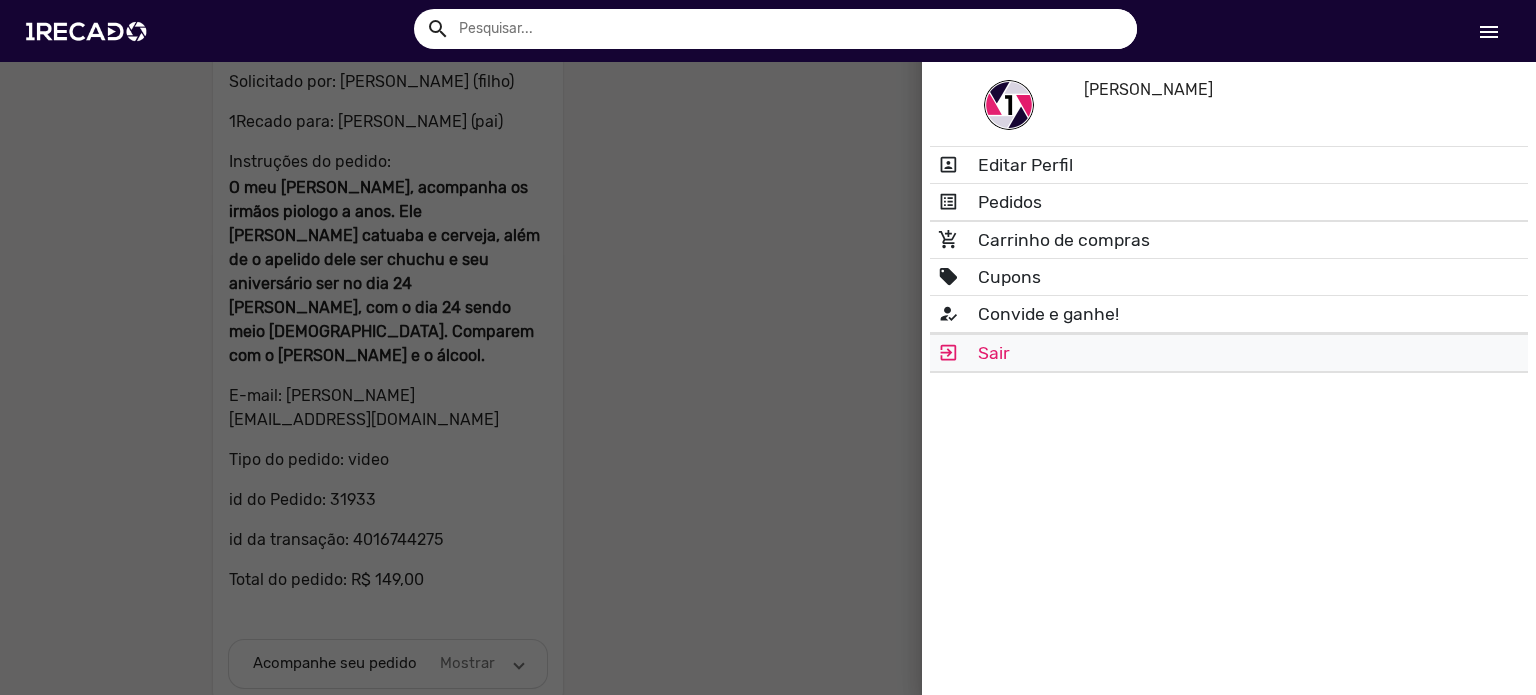 click on "exit_to_app Sair" at bounding box center (1229, 353) 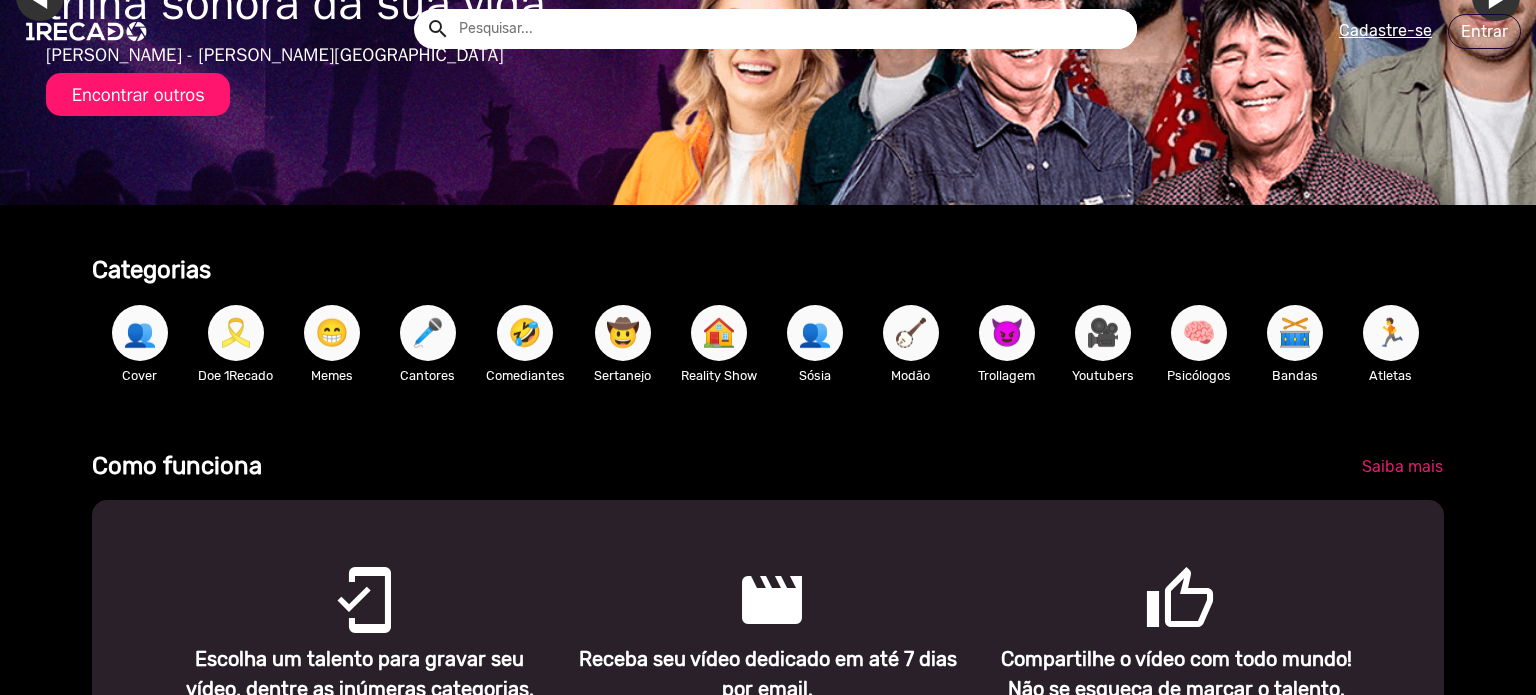 scroll, scrollTop: 0, scrollLeft: 0, axis: both 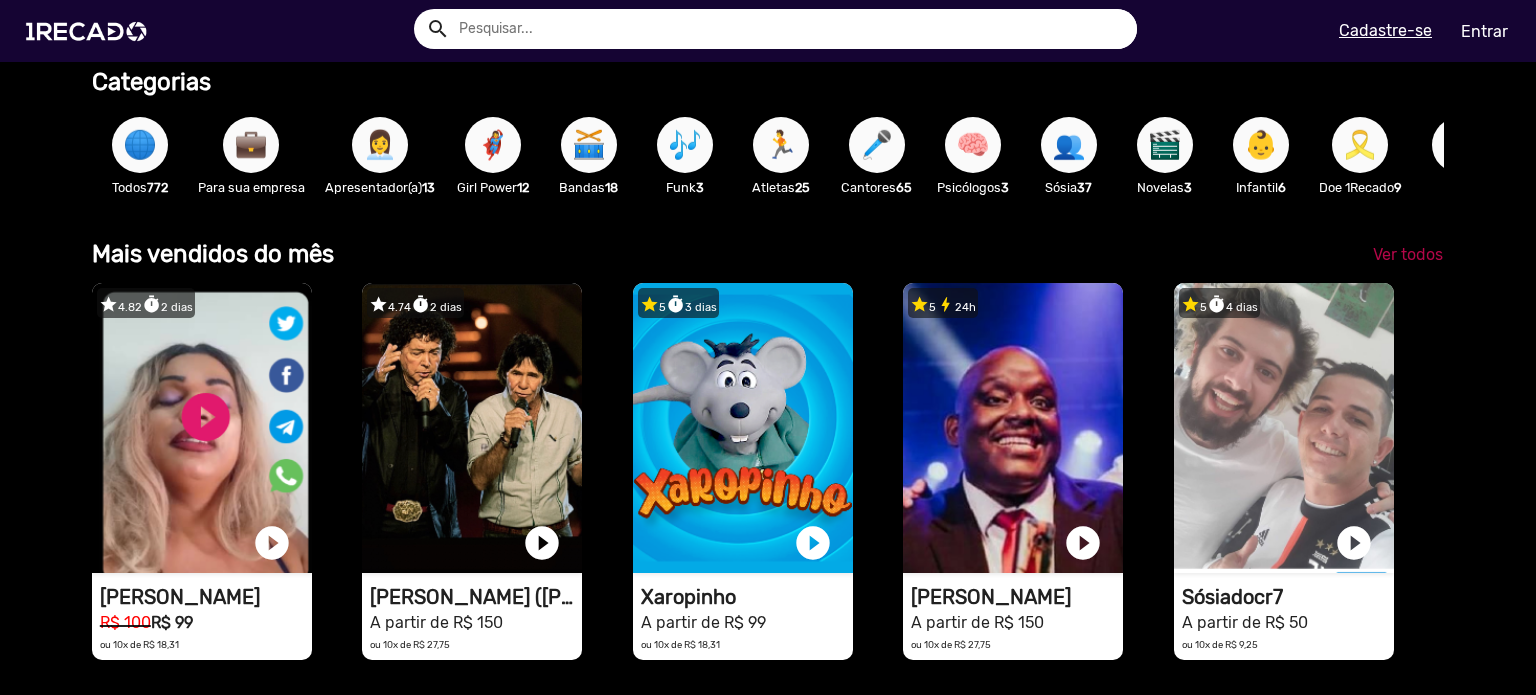click on "Ver todos" 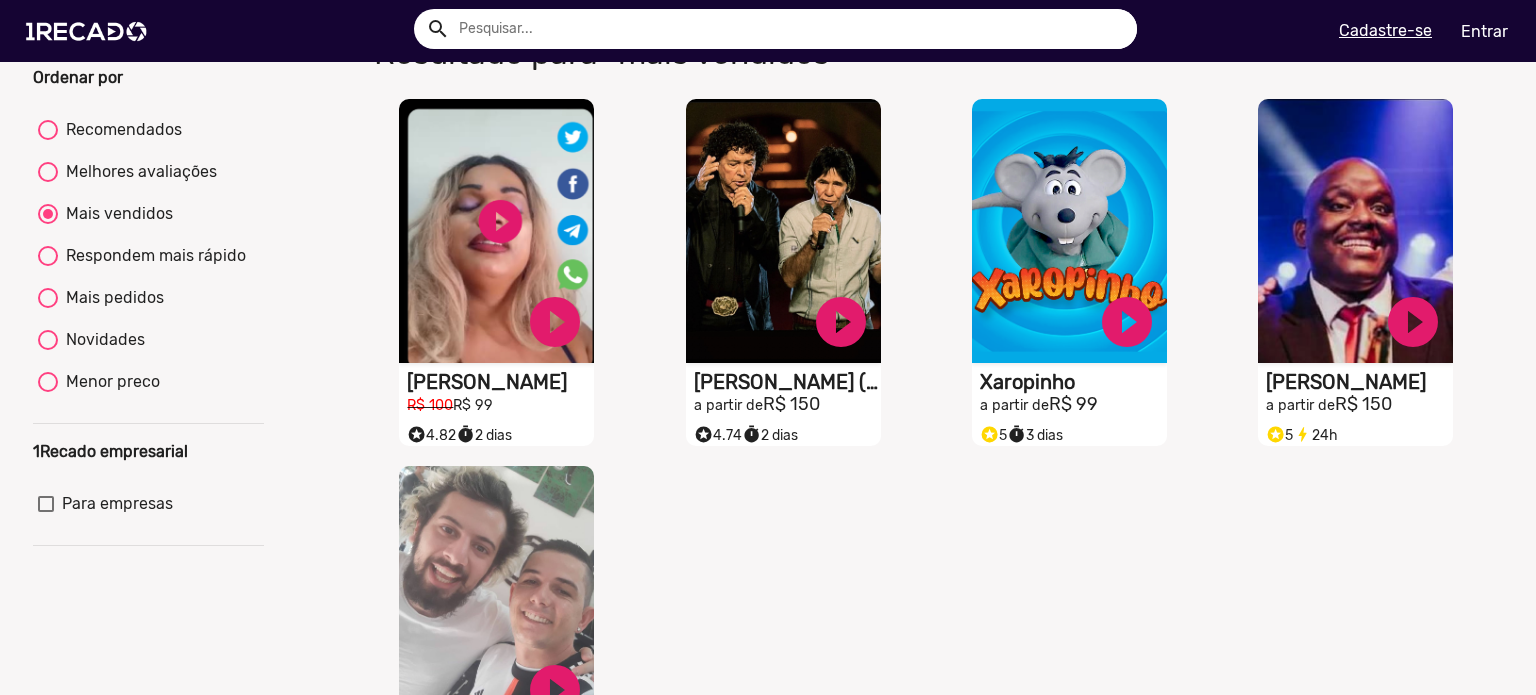 scroll, scrollTop: 67, scrollLeft: 0, axis: vertical 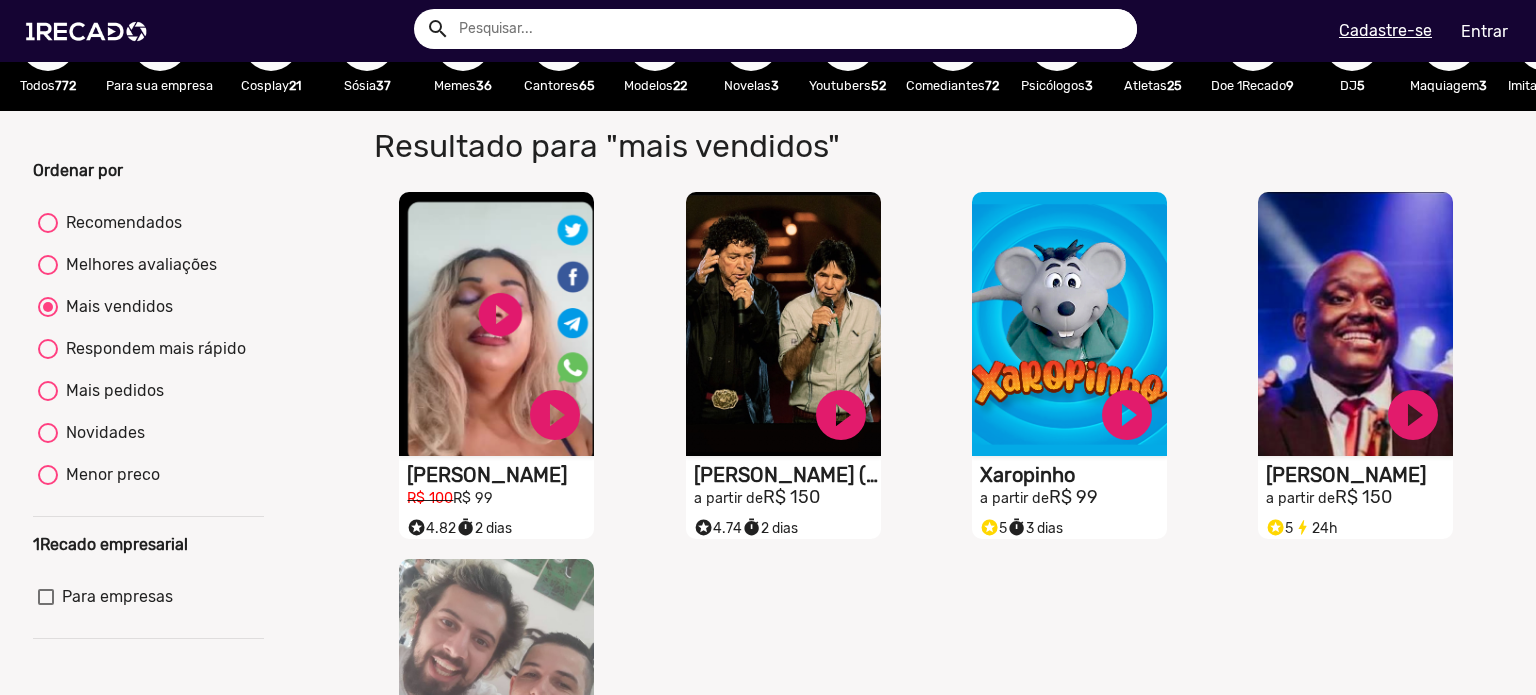 click on "Mais pedidos" at bounding box center (111, 391) 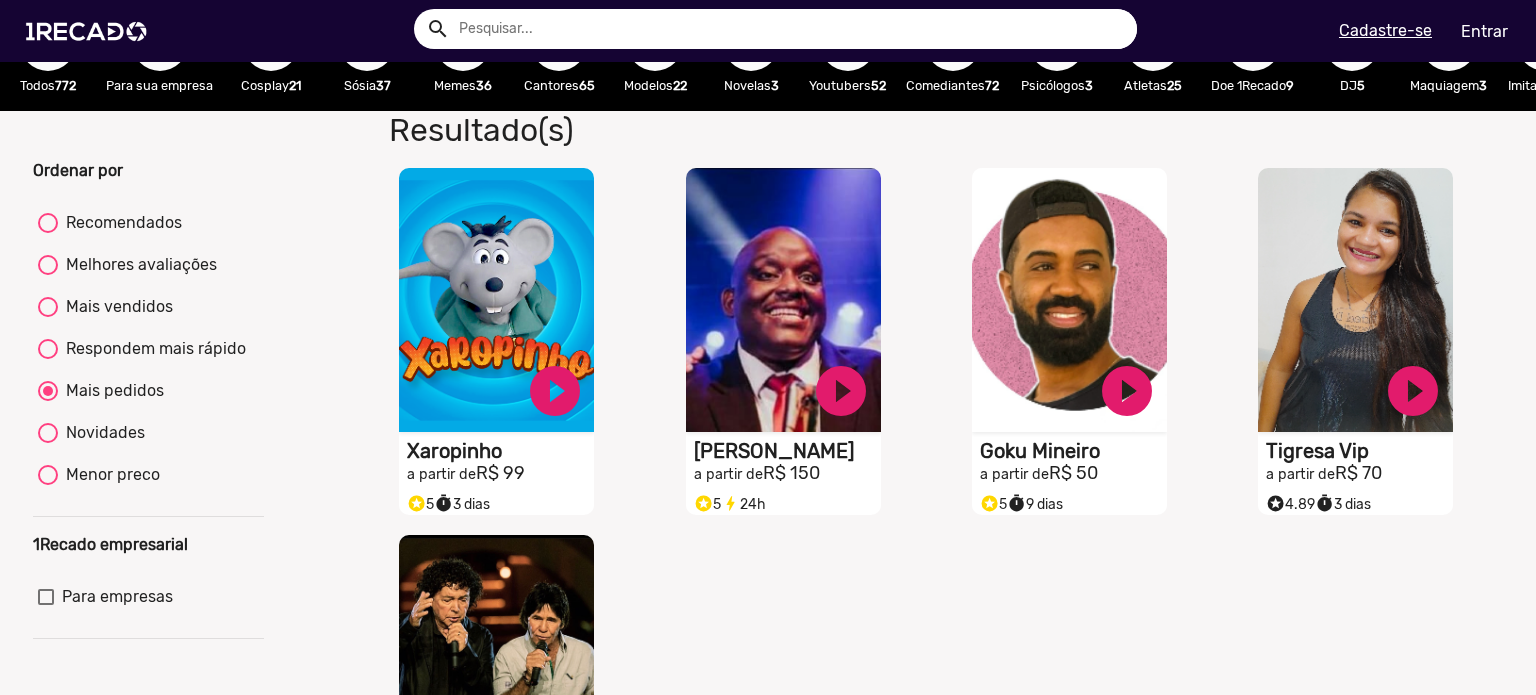 scroll, scrollTop: 167, scrollLeft: 0, axis: vertical 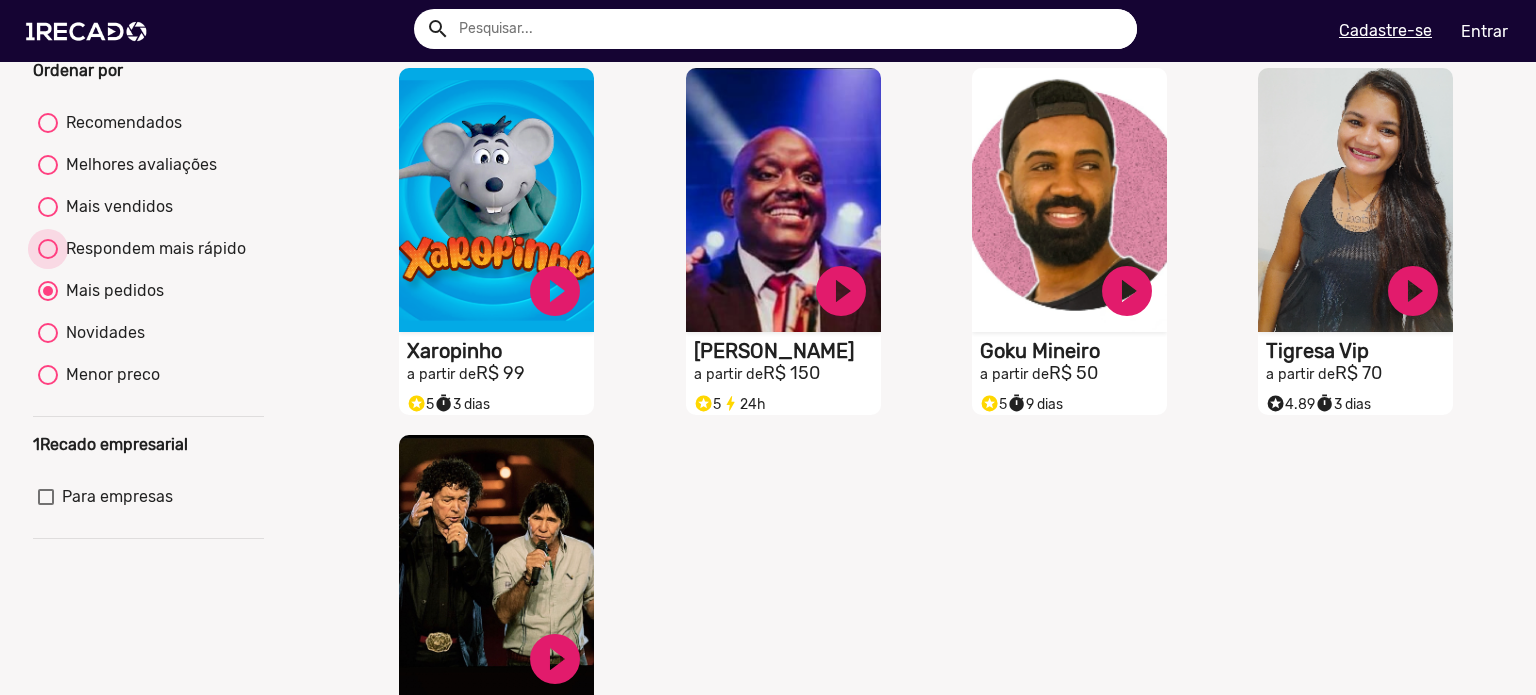 click at bounding box center [48, 249] 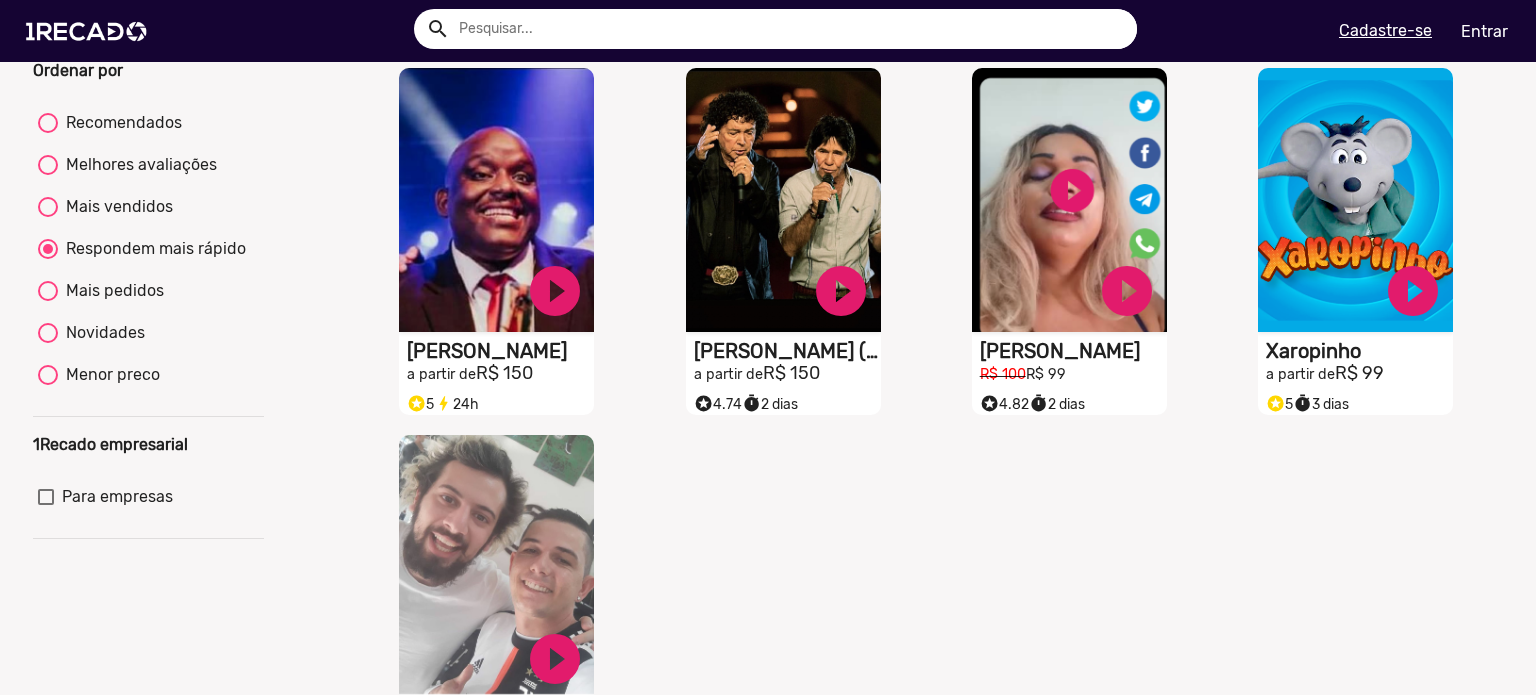 click at bounding box center [48, 333] 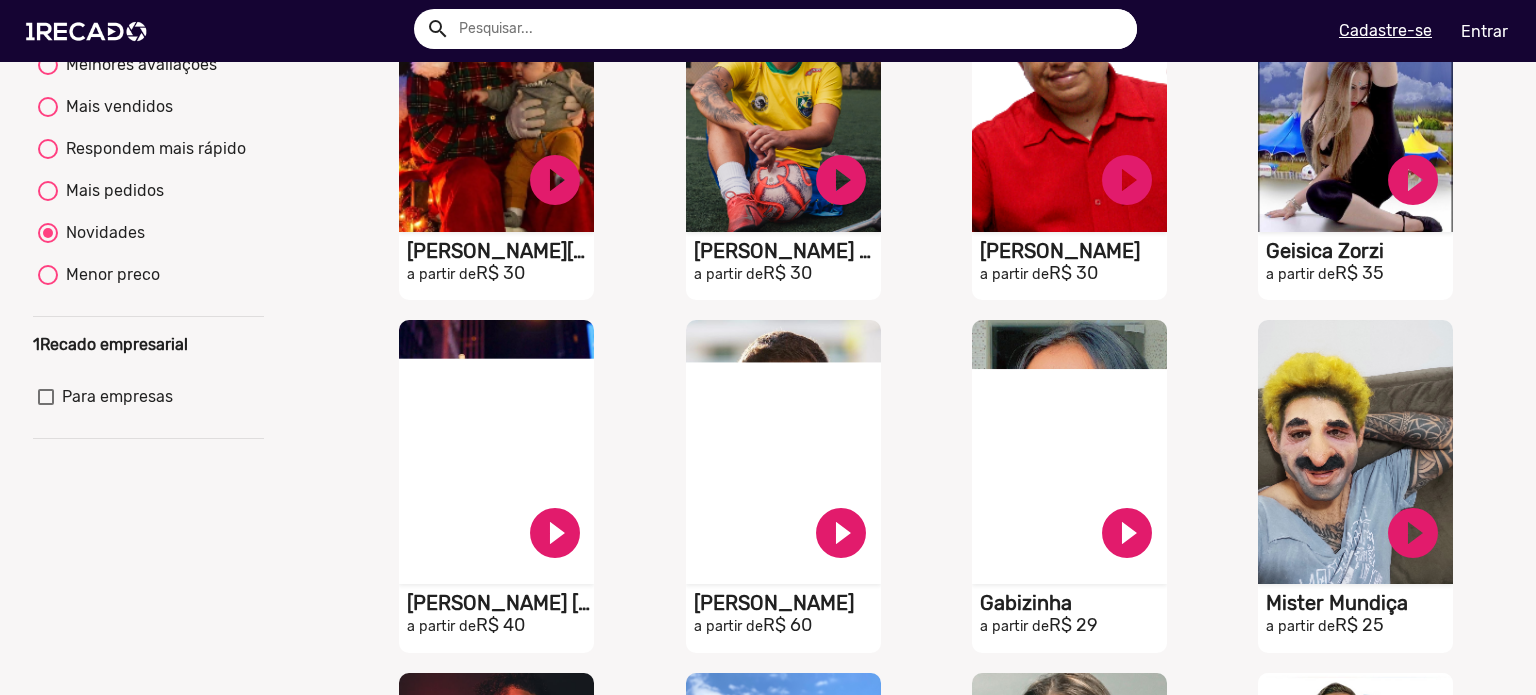 scroll, scrollTop: 0, scrollLeft: 0, axis: both 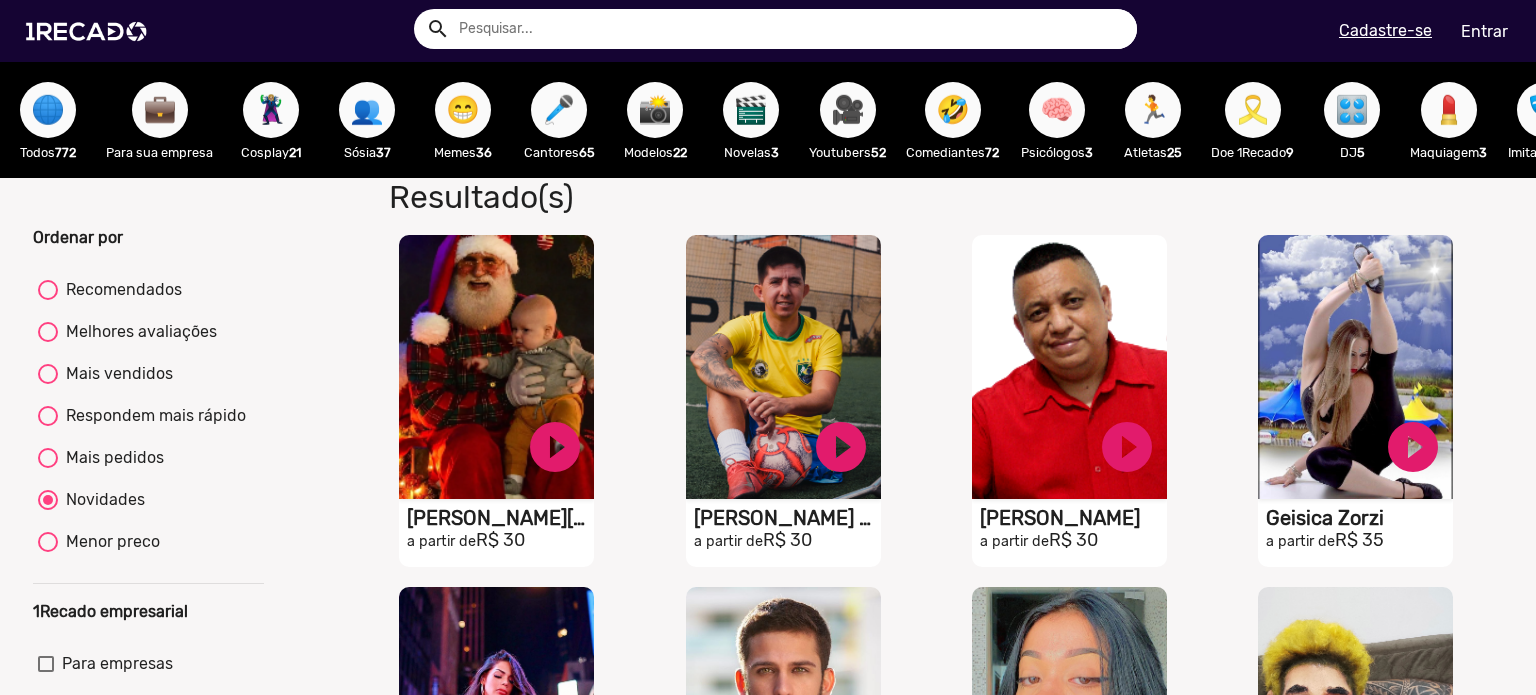 click on "Menor preco" at bounding box center (109, 542) 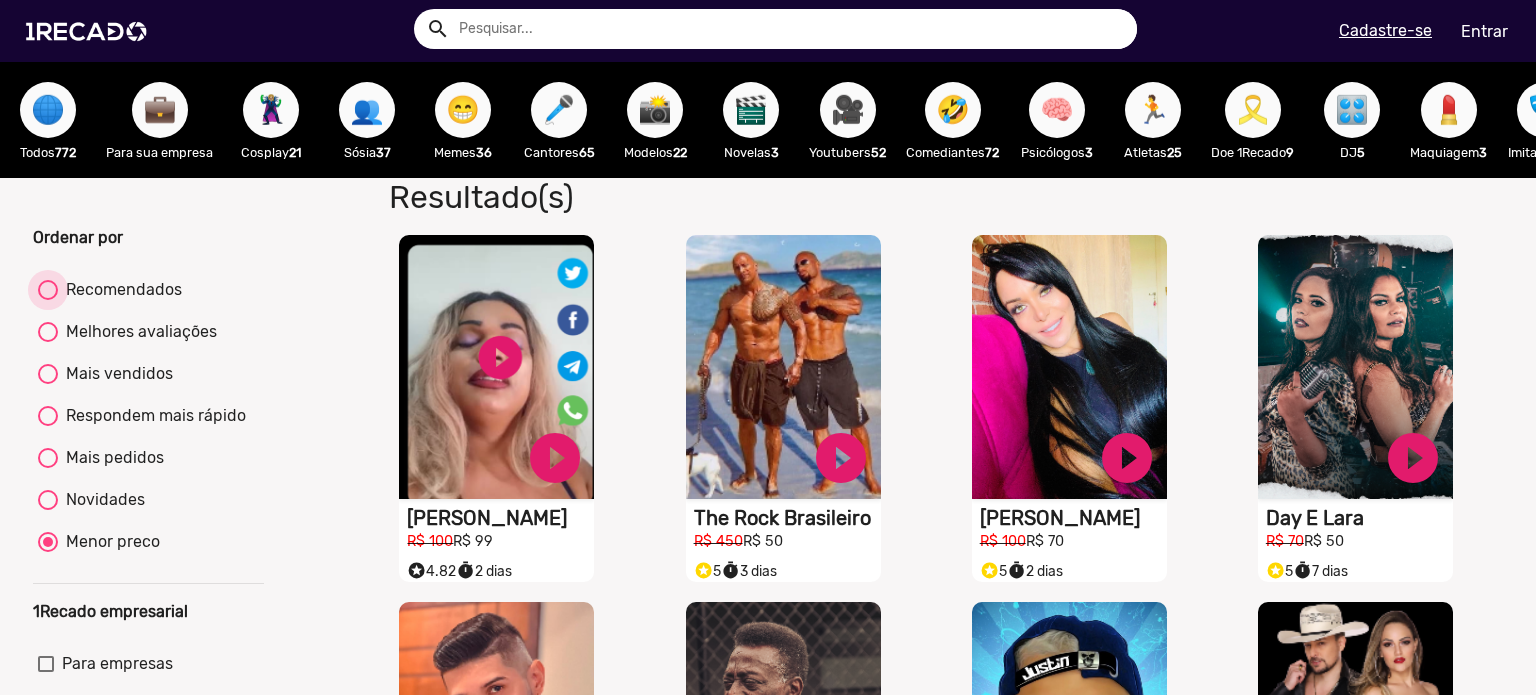 click on "Recomendados" at bounding box center [120, 290] 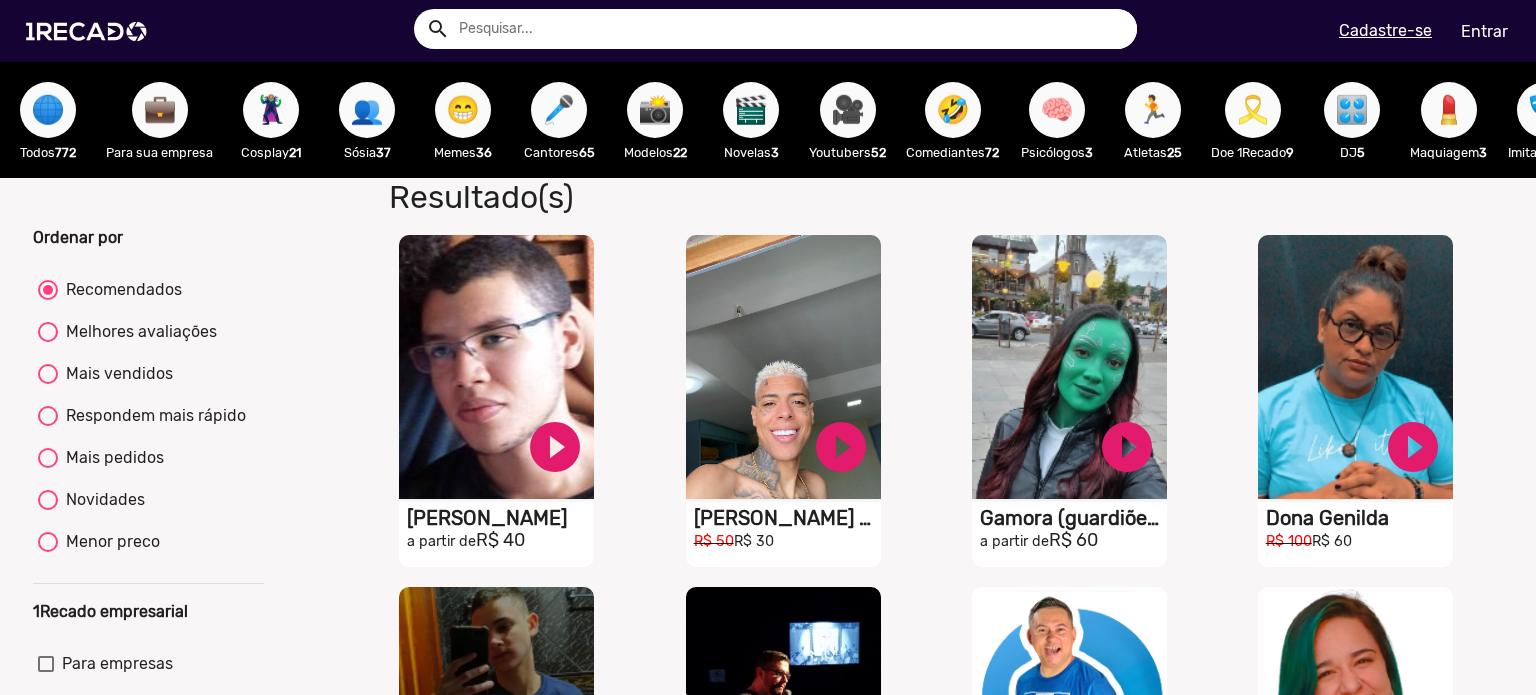 click on "Melhores avaliações" at bounding box center (137, 332) 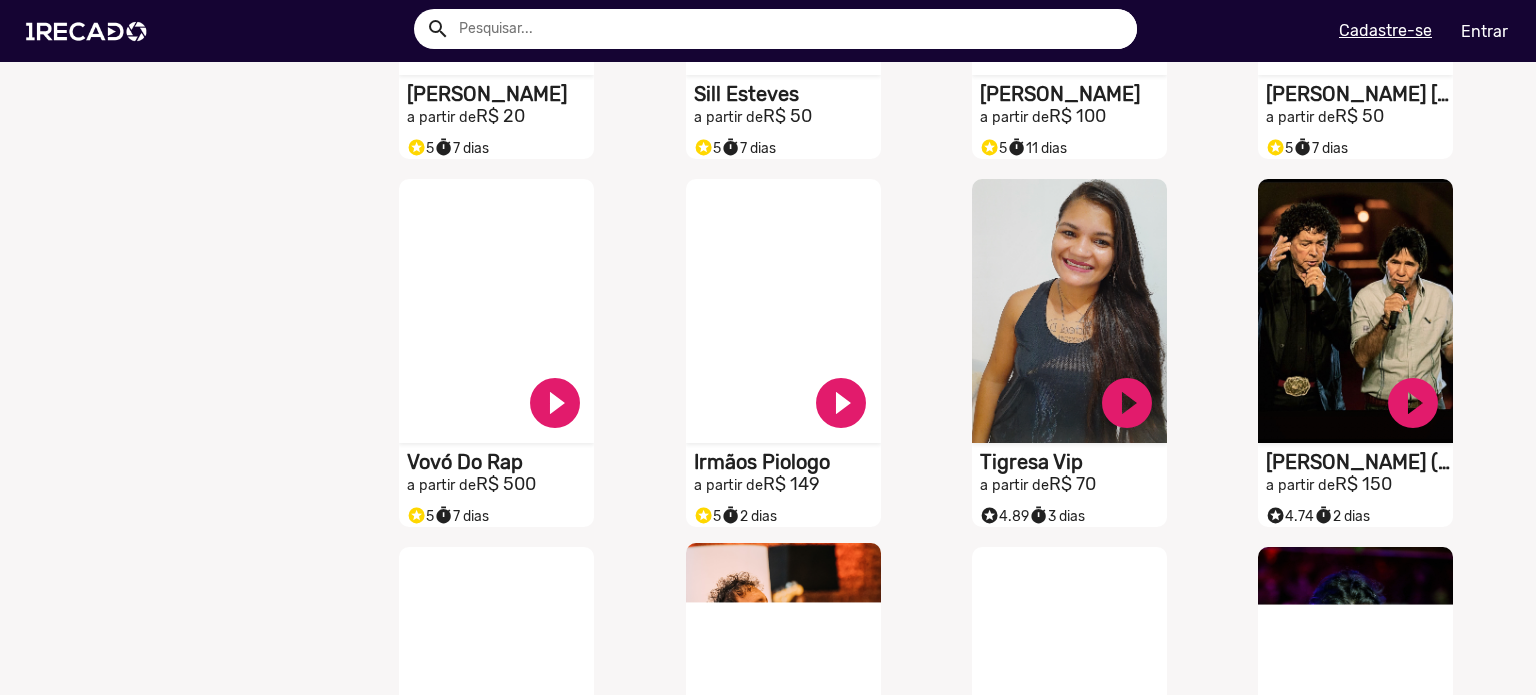 scroll, scrollTop: 5000, scrollLeft: 0, axis: vertical 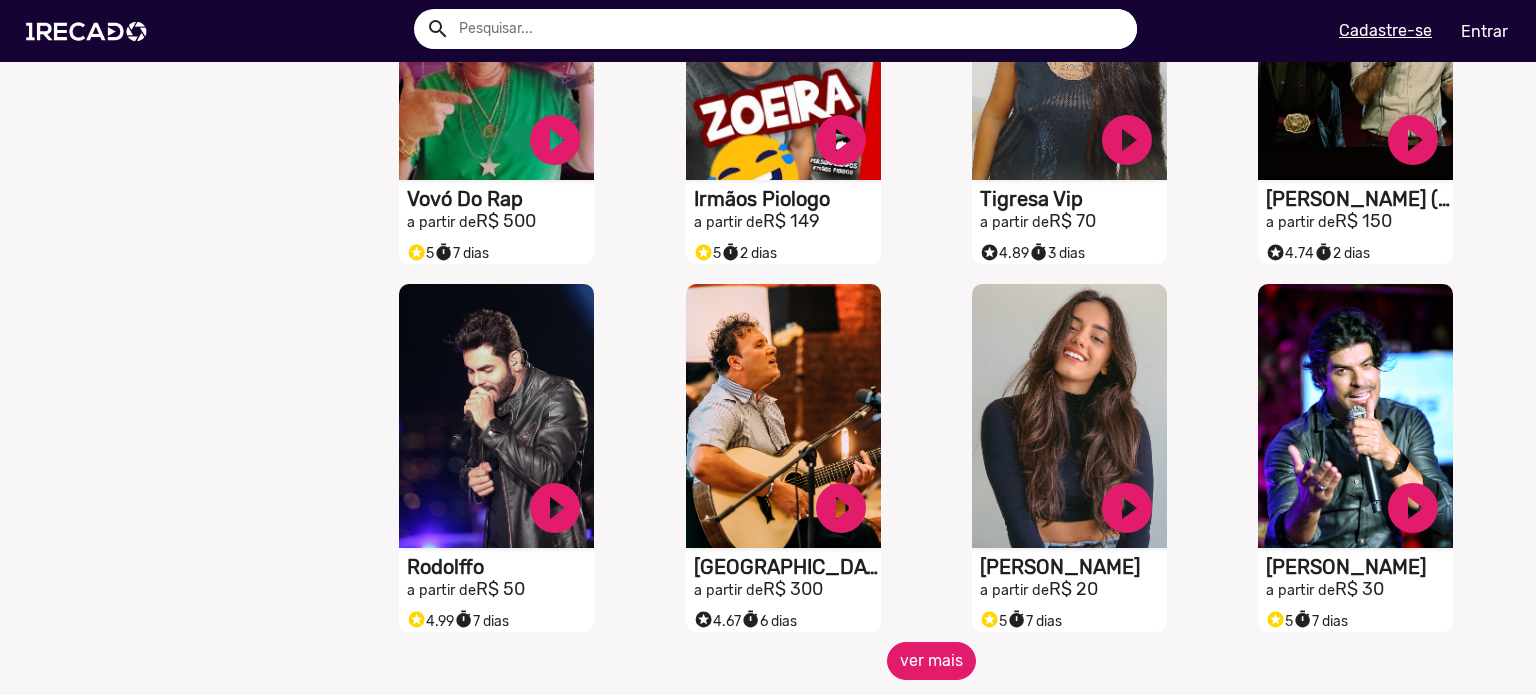 click on "ver mais" 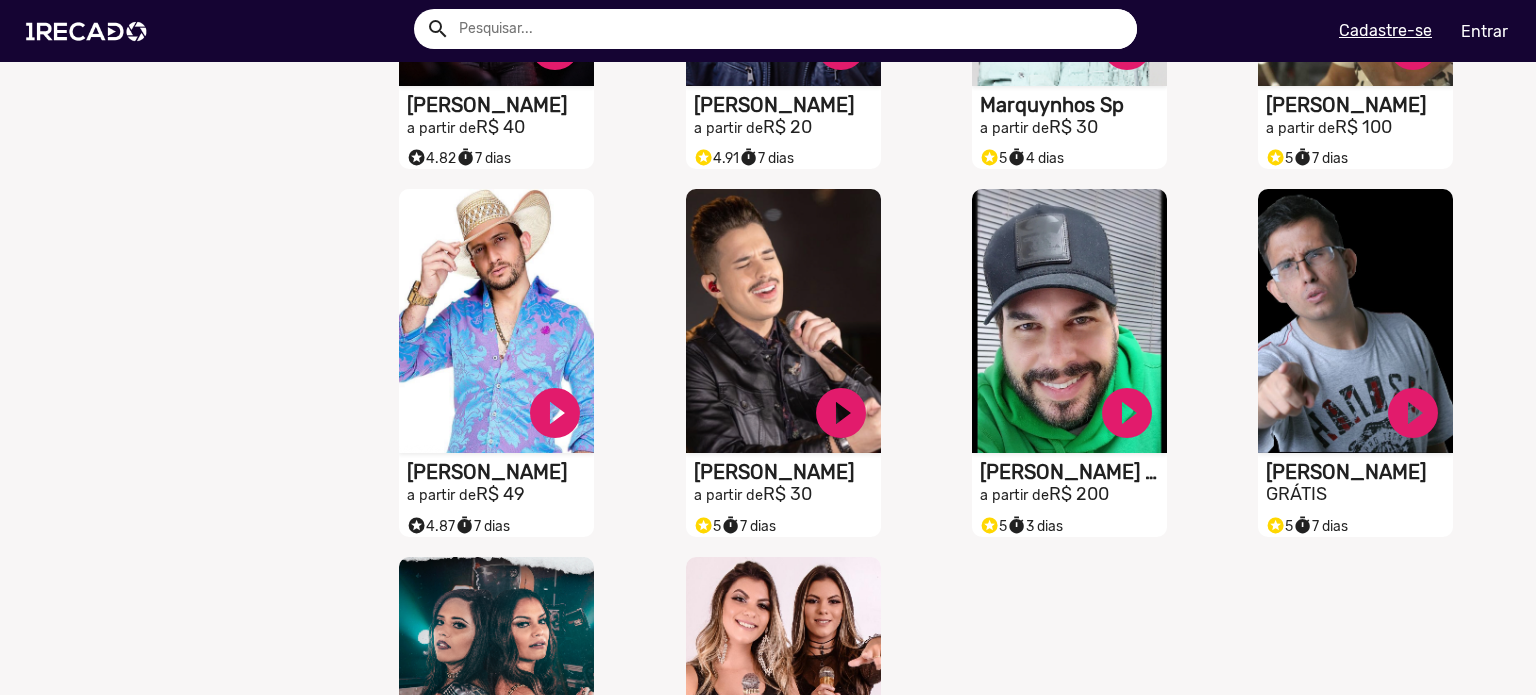 scroll, scrollTop: 6200, scrollLeft: 0, axis: vertical 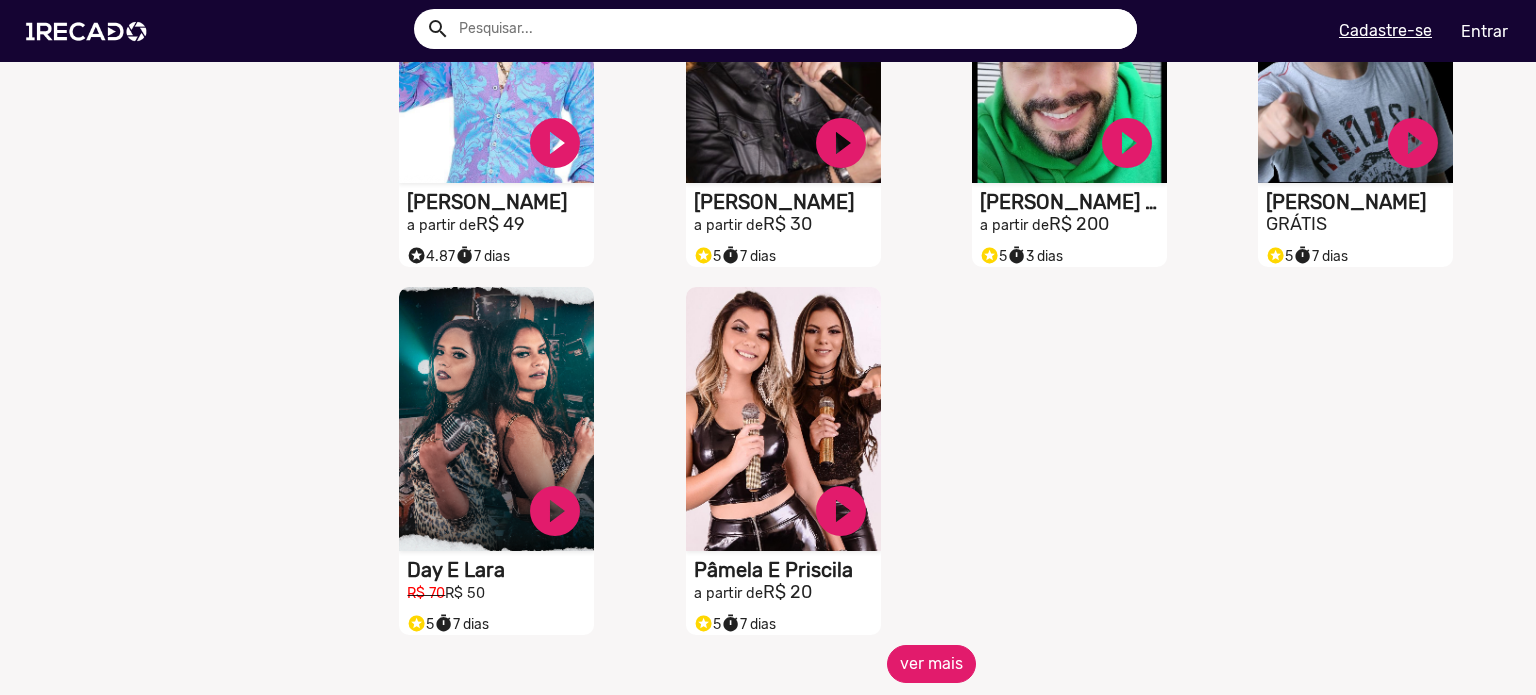 click on "ver mais" 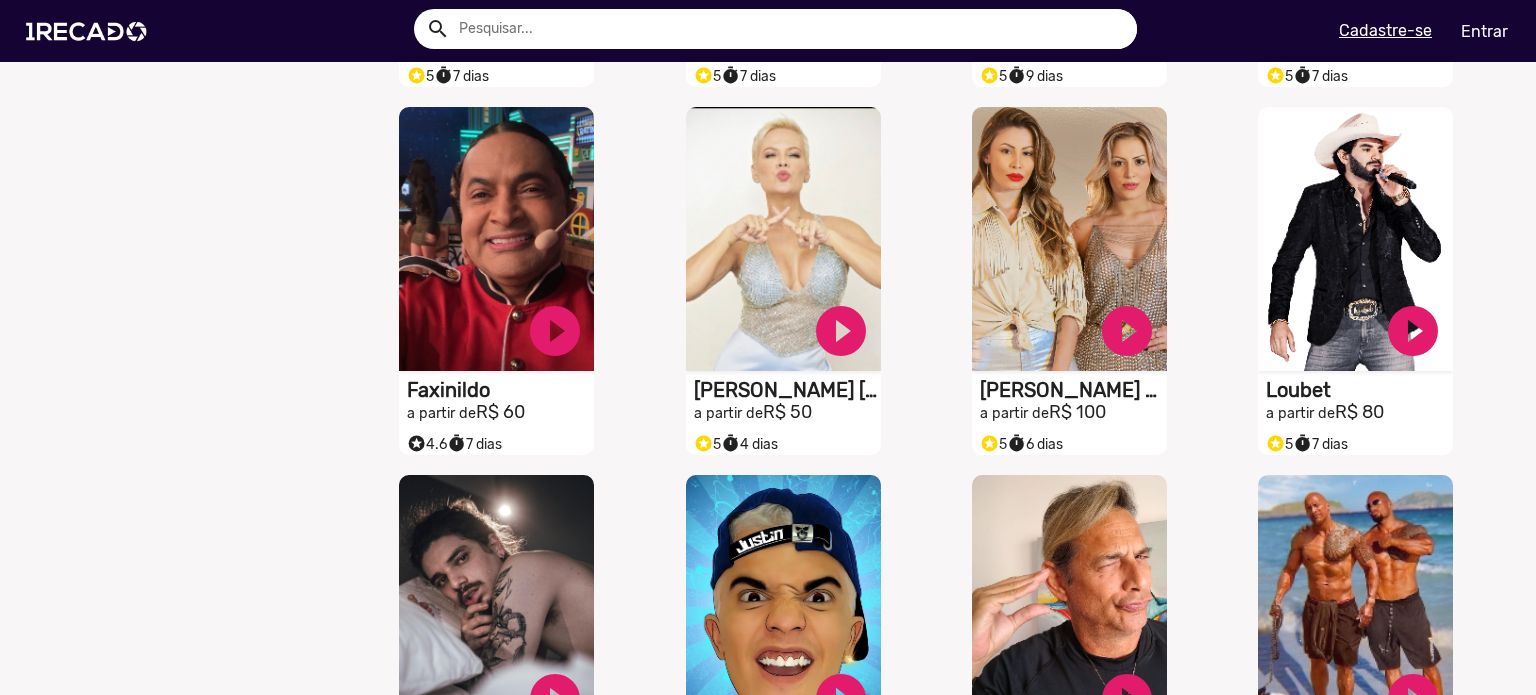 scroll, scrollTop: 7200, scrollLeft: 0, axis: vertical 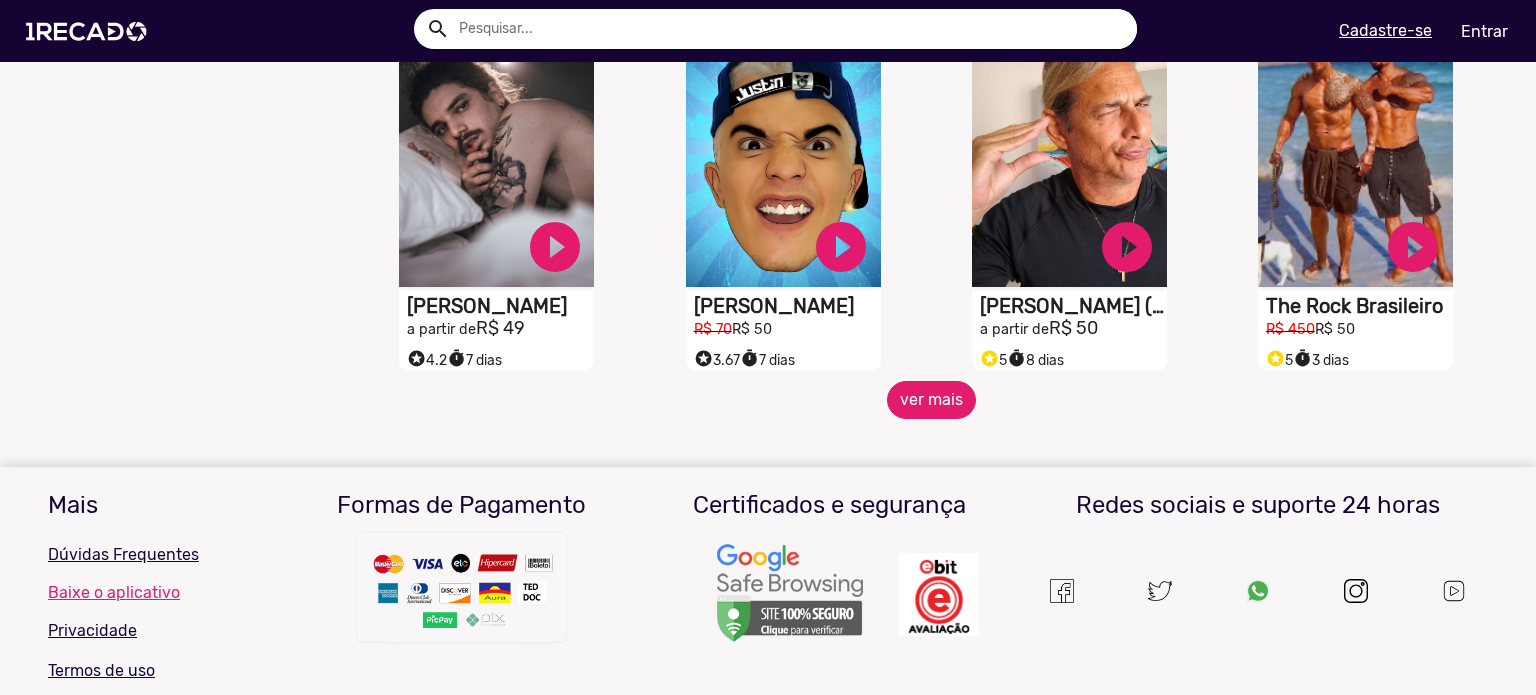 click on "ver mais" 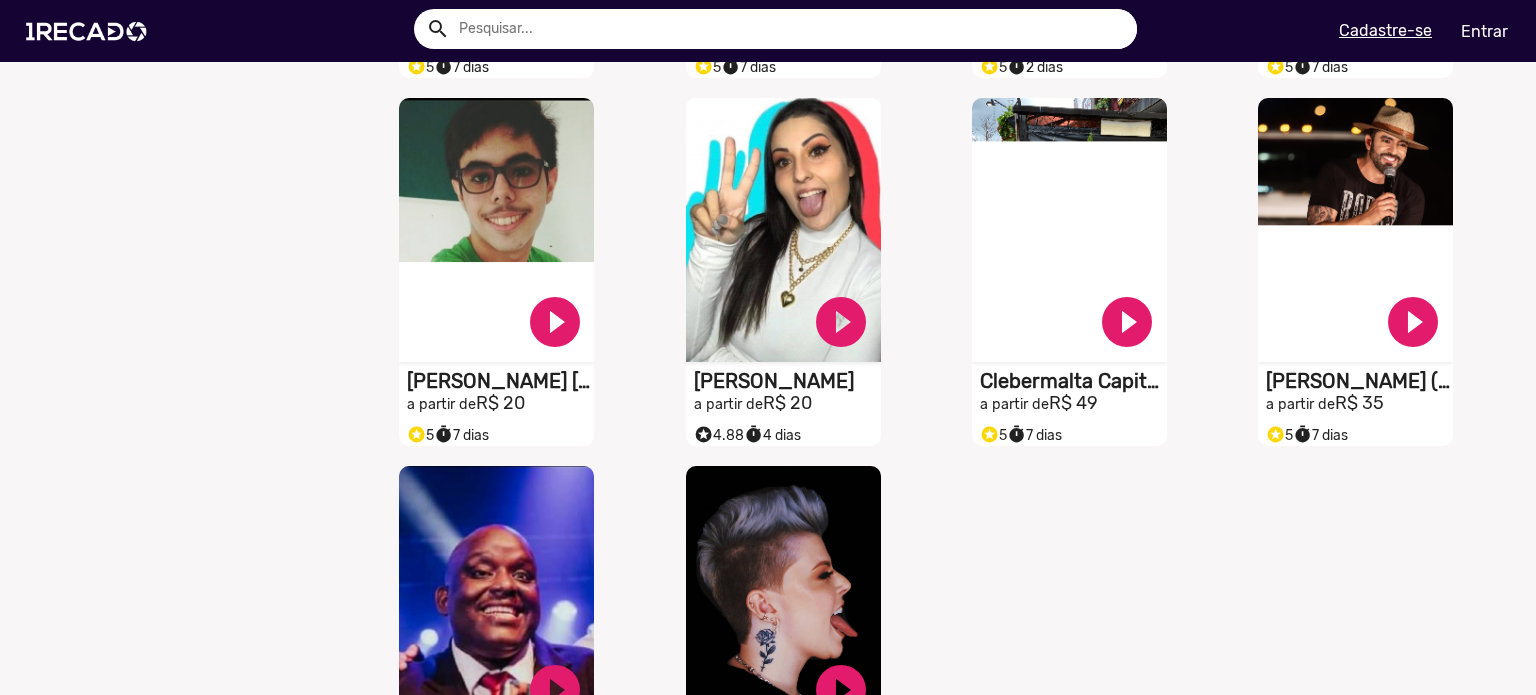 scroll, scrollTop: 8100, scrollLeft: 0, axis: vertical 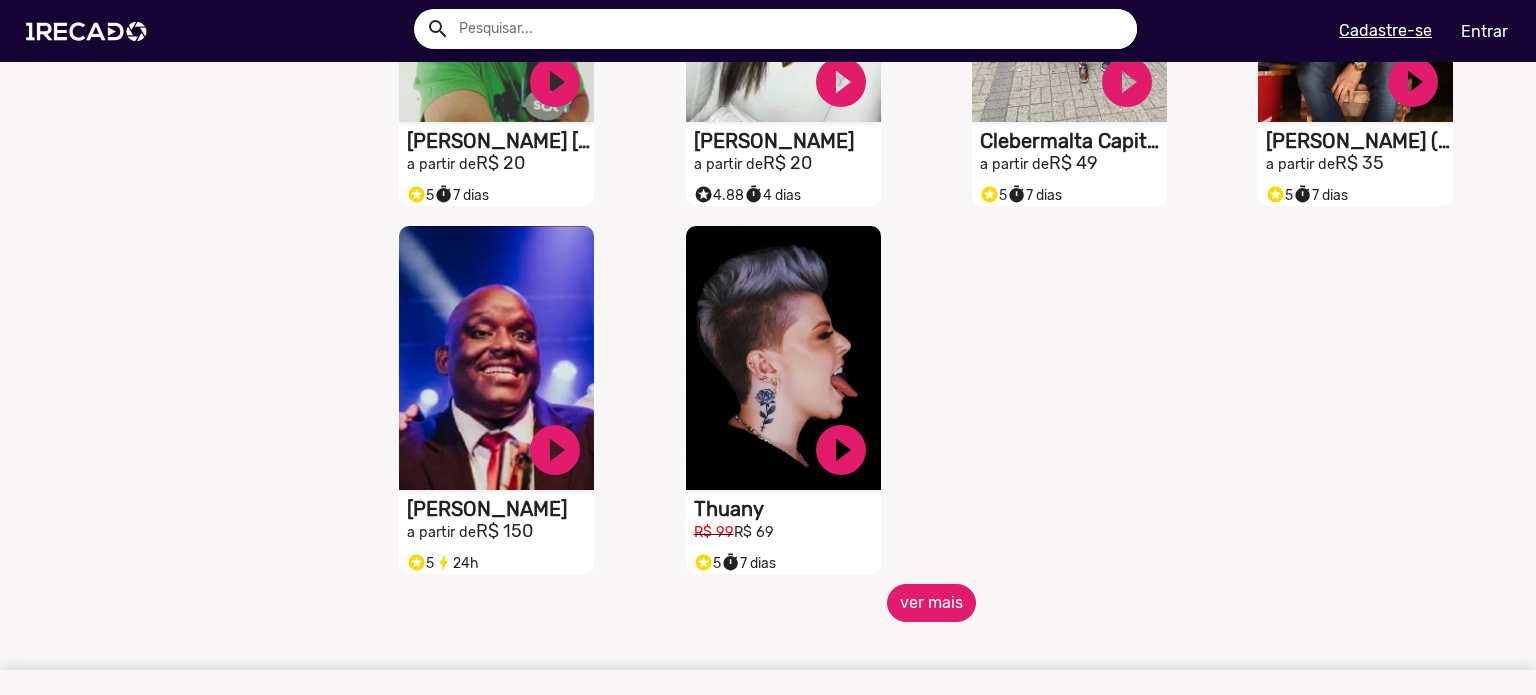 click on "ver mais" 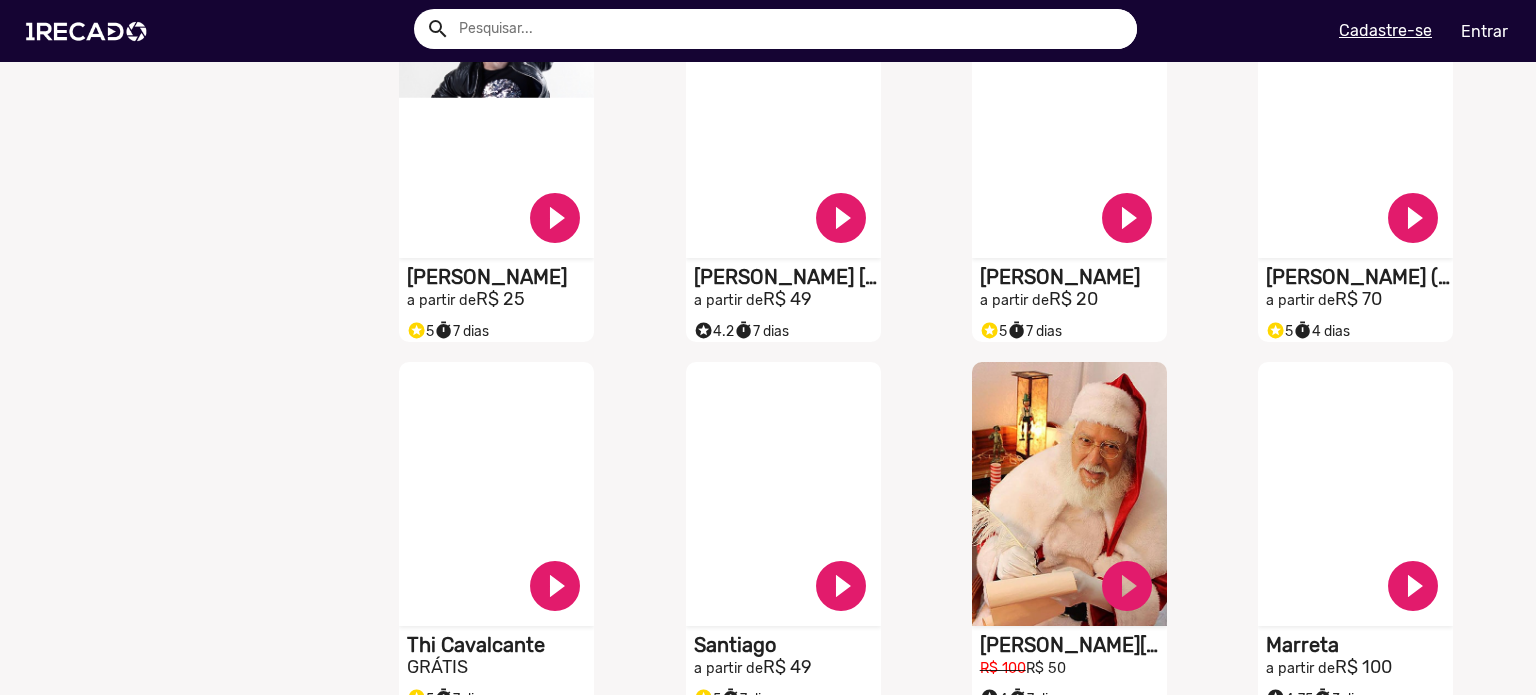 scroll, scrollTop: 9200, scrollLeft: 0, axis: vertical 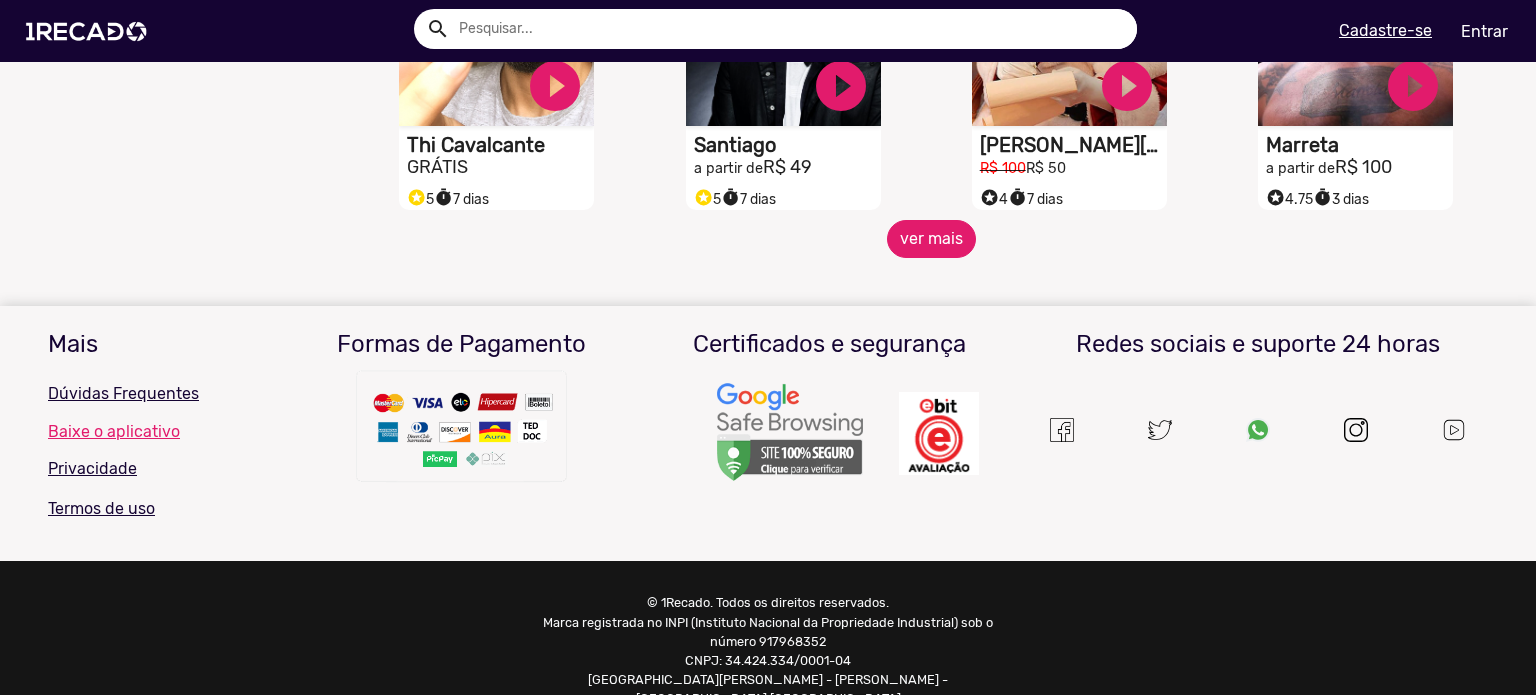 click on "ver mais" 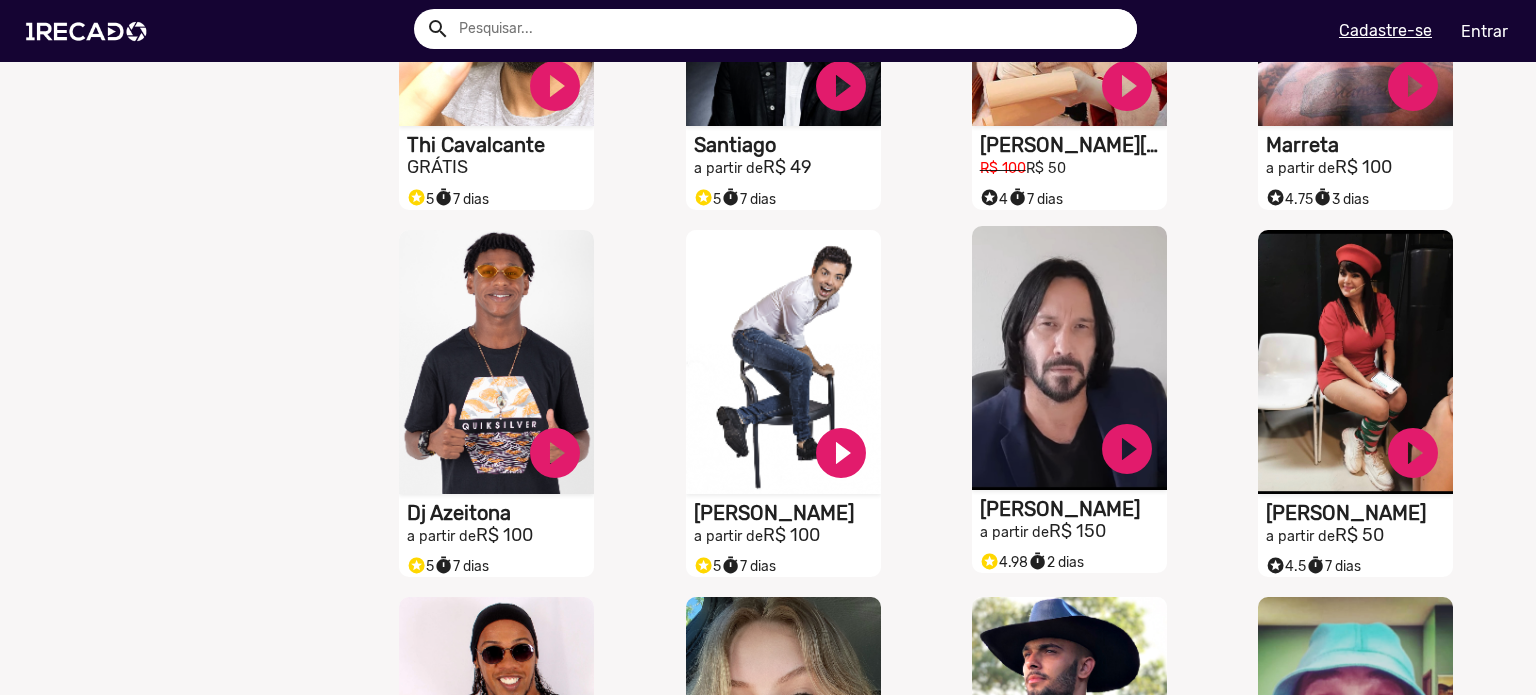 type 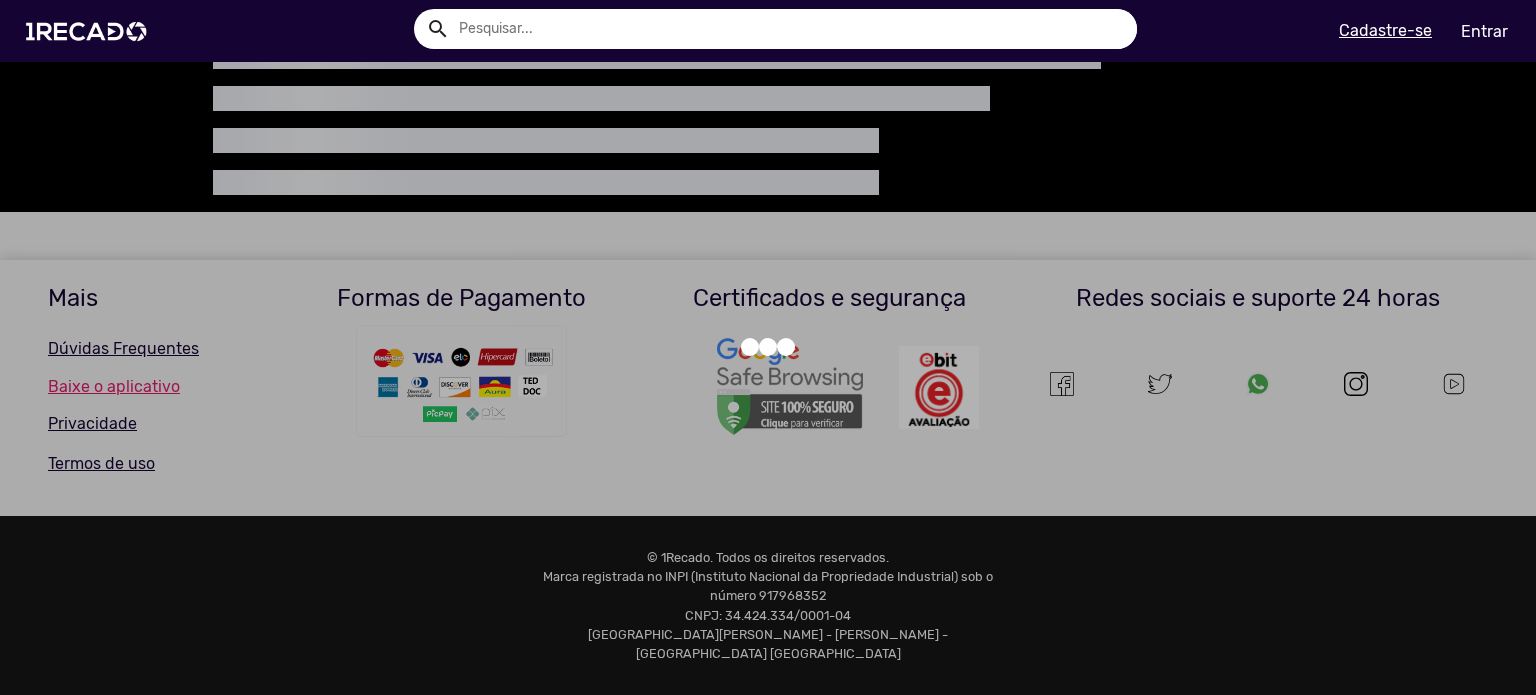 scroll, scrollTop: 0, scrollLeft: 0, axis: both 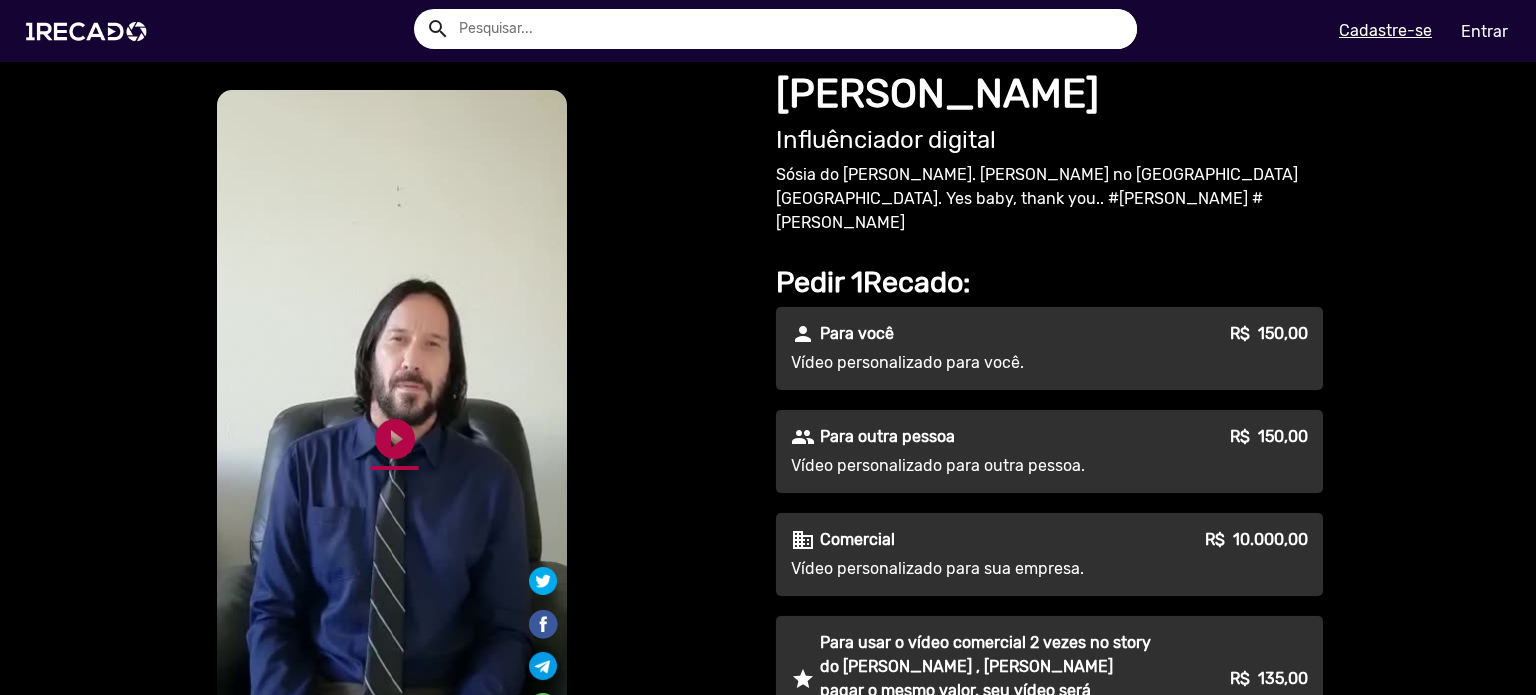 click on "play_circle_filled" 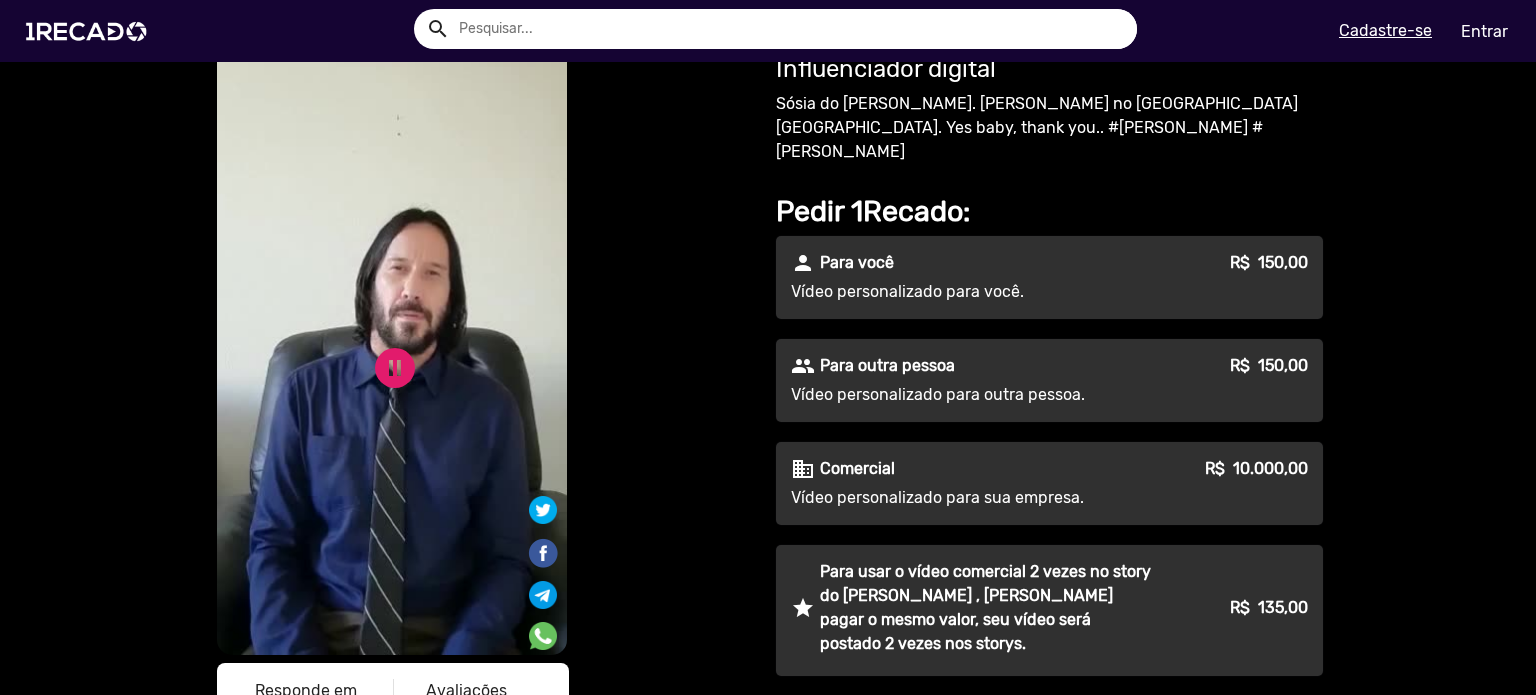 scroll, scrollTop: 100, scrollLeft: 0, axis: vertical 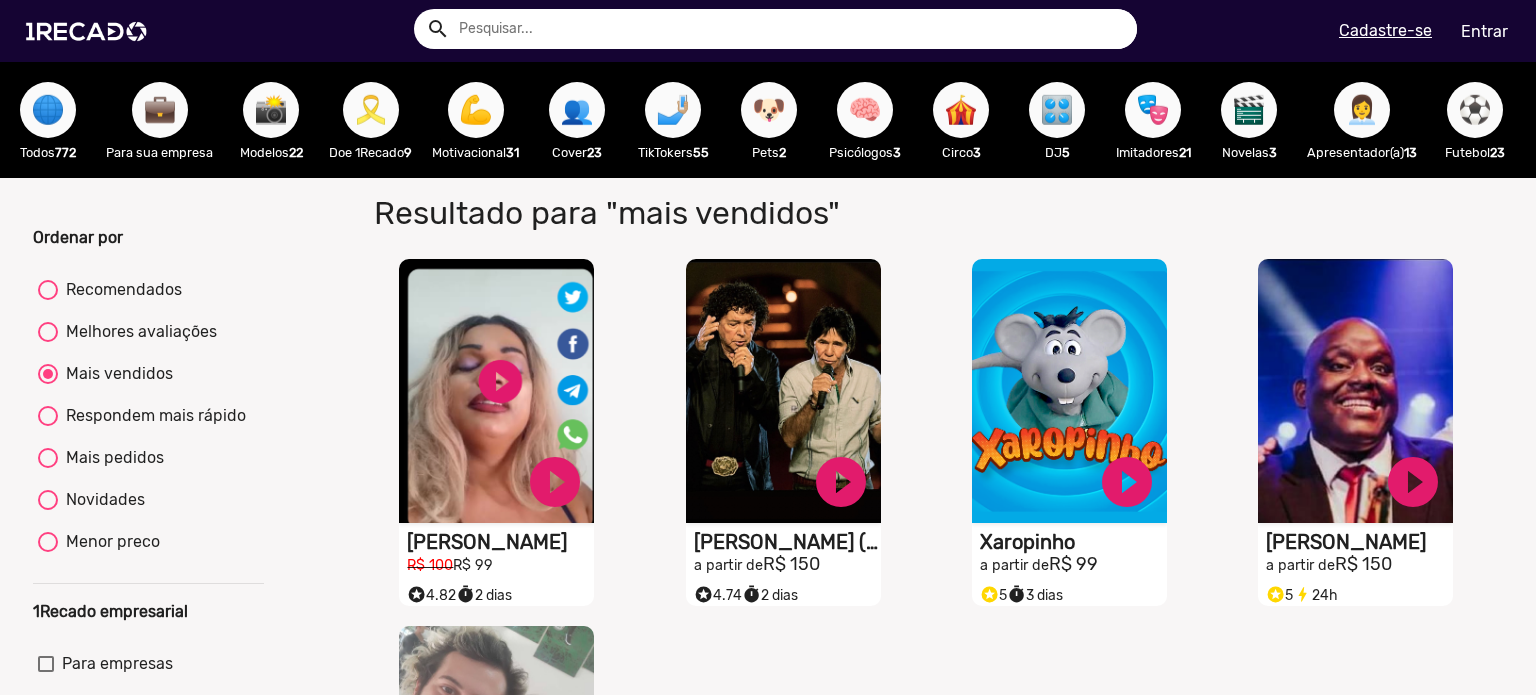 click on "Melhores avaliações" at bounding box center [137, 332] 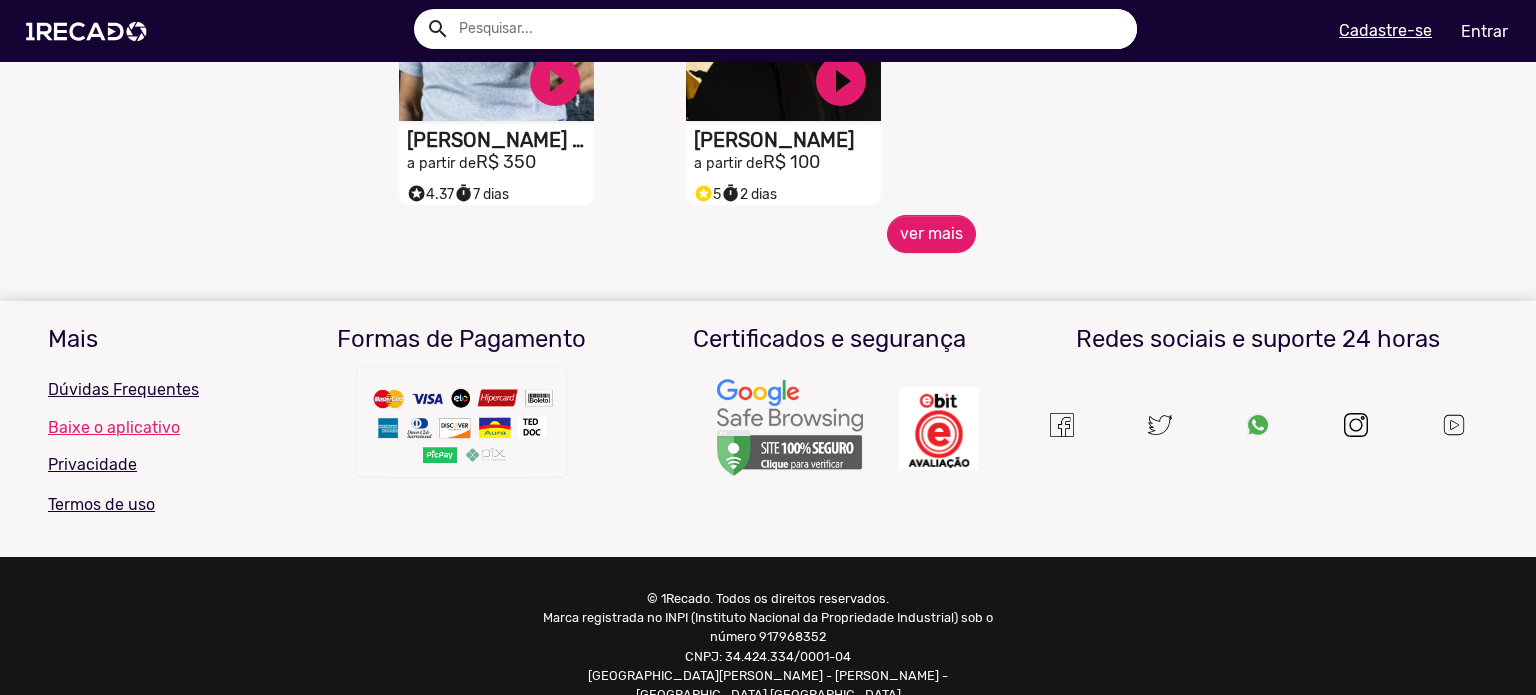 scroll, scrollTop: 1148, scrollLeft: 0, axis: vertical 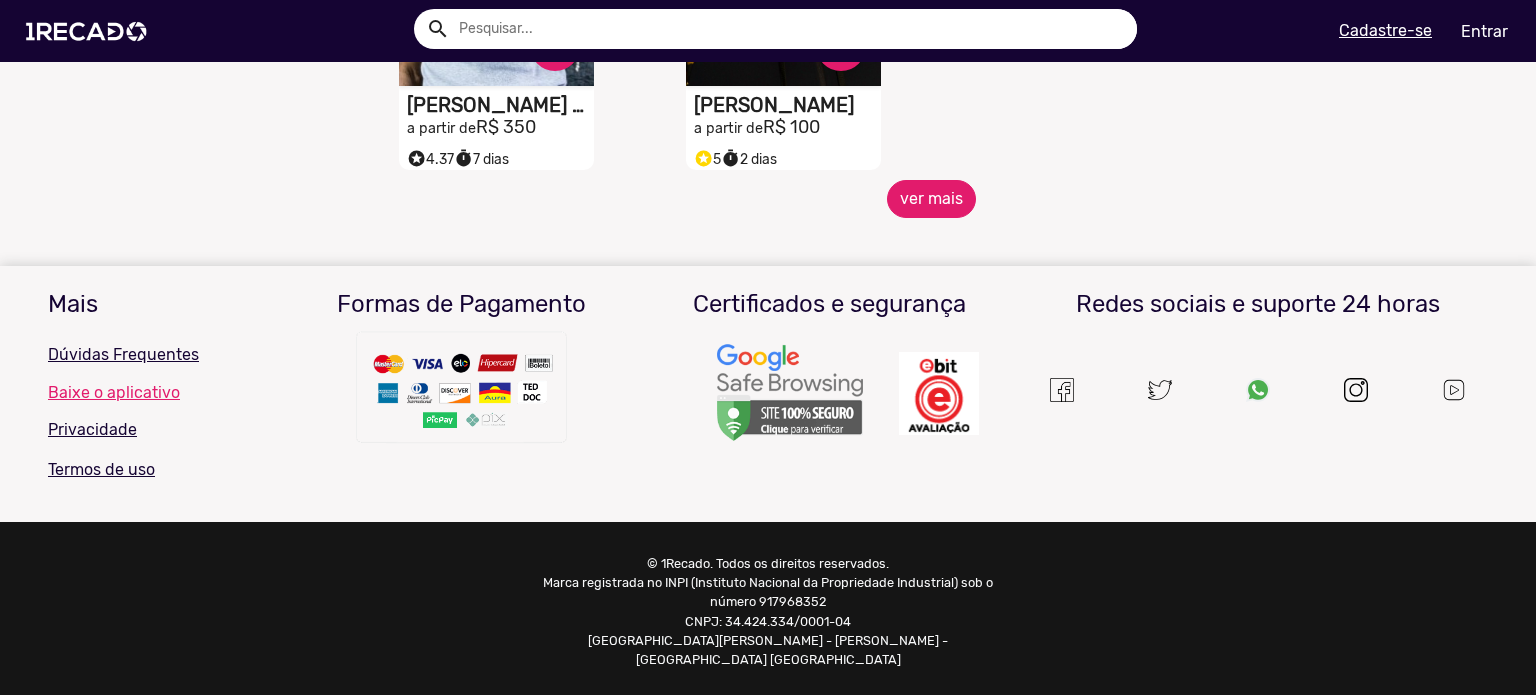 click on "ver mais" 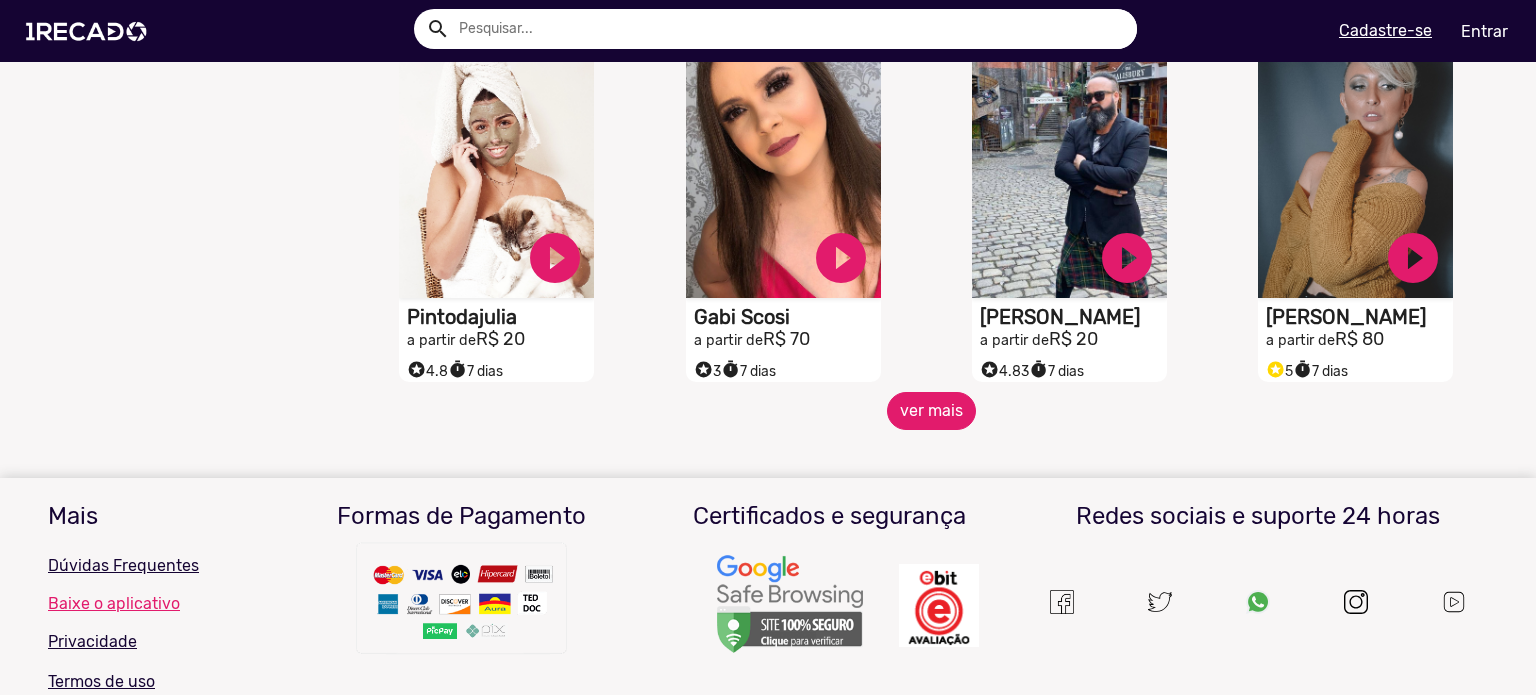 scroll, scrollTop: 1882, scrollLeft: 0, axis: vertical 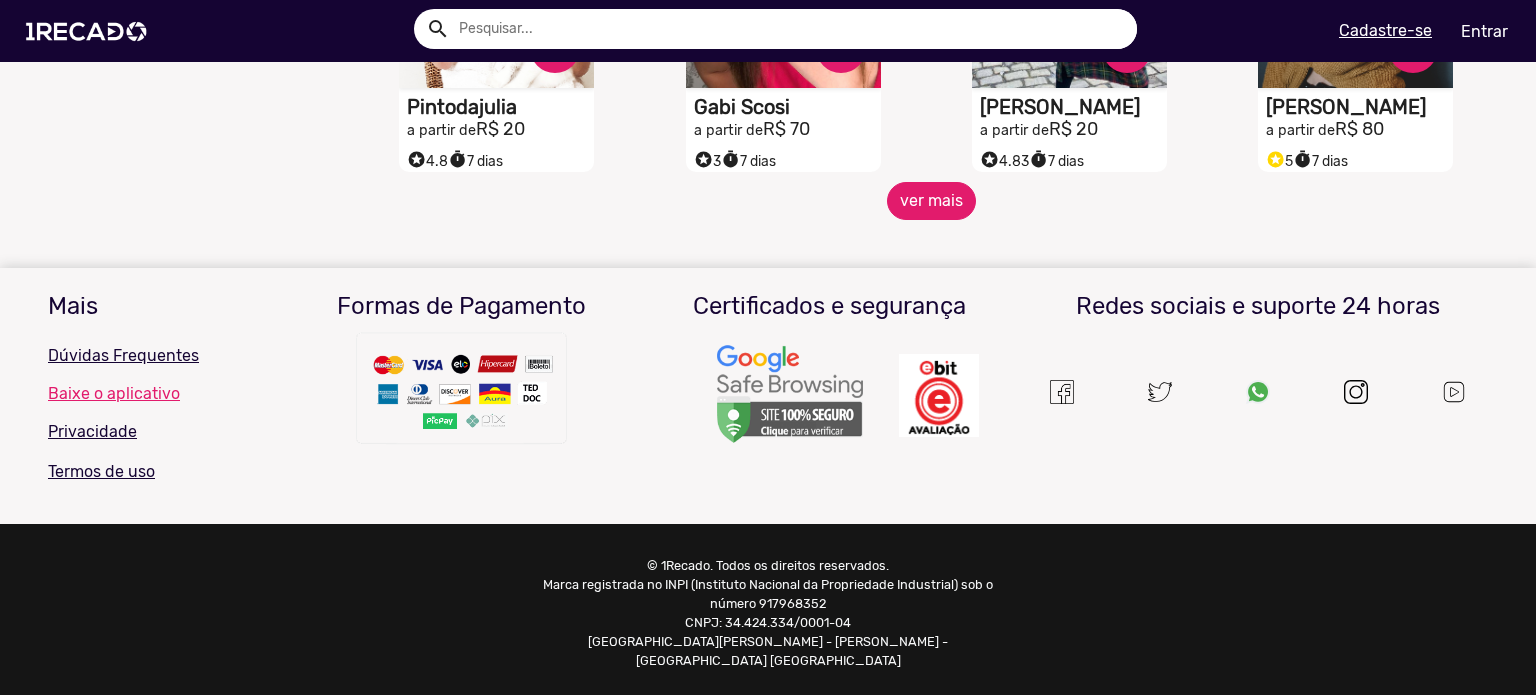 click on "ver mais" 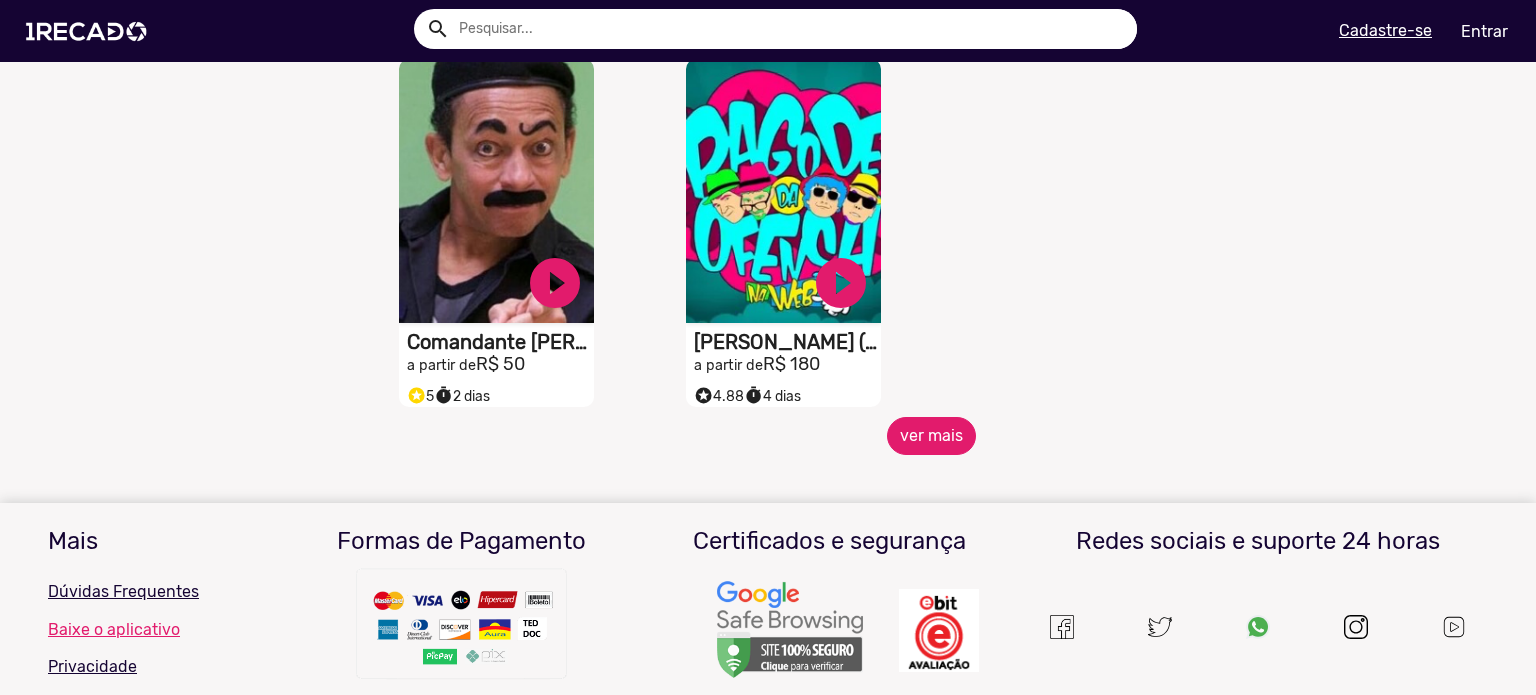 scroll, scrollTop: 2882, scrollLeft: 0, axis: vertical 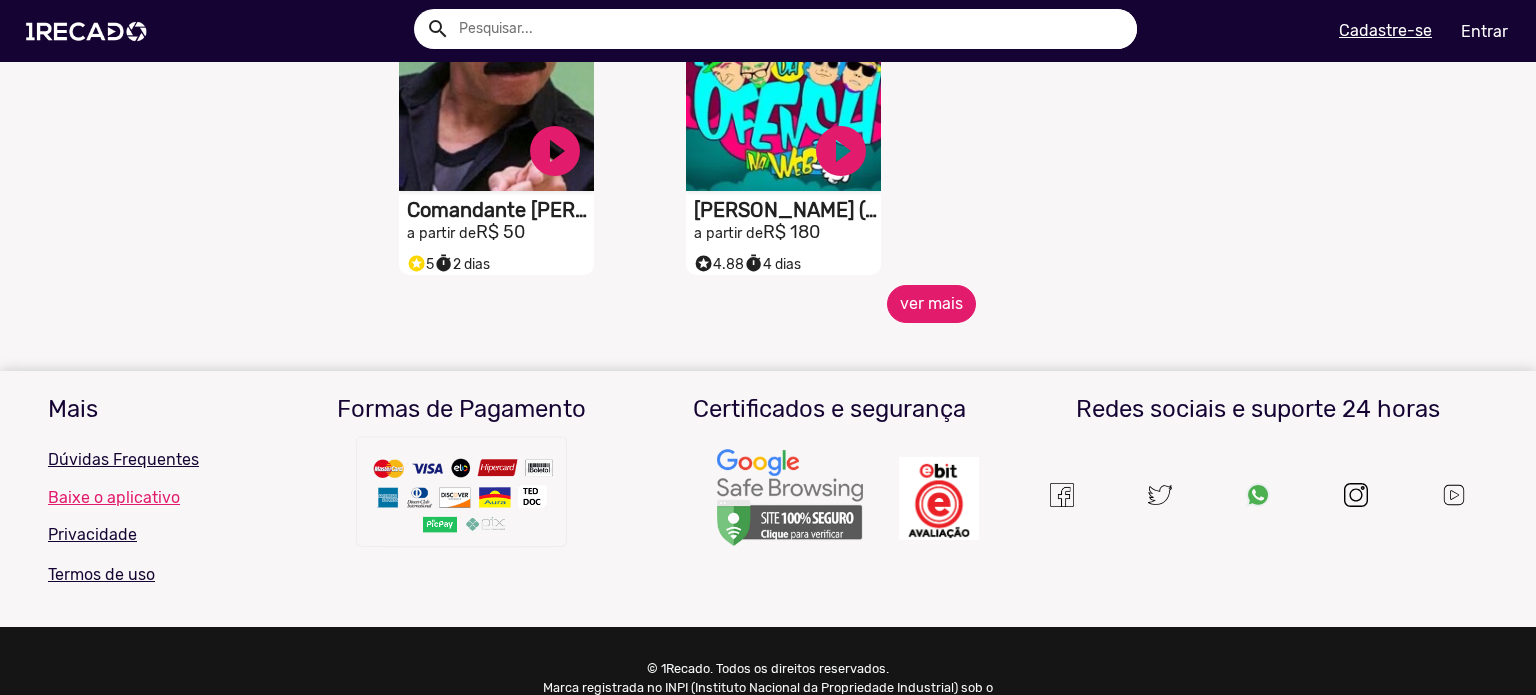 click on "ver mais" 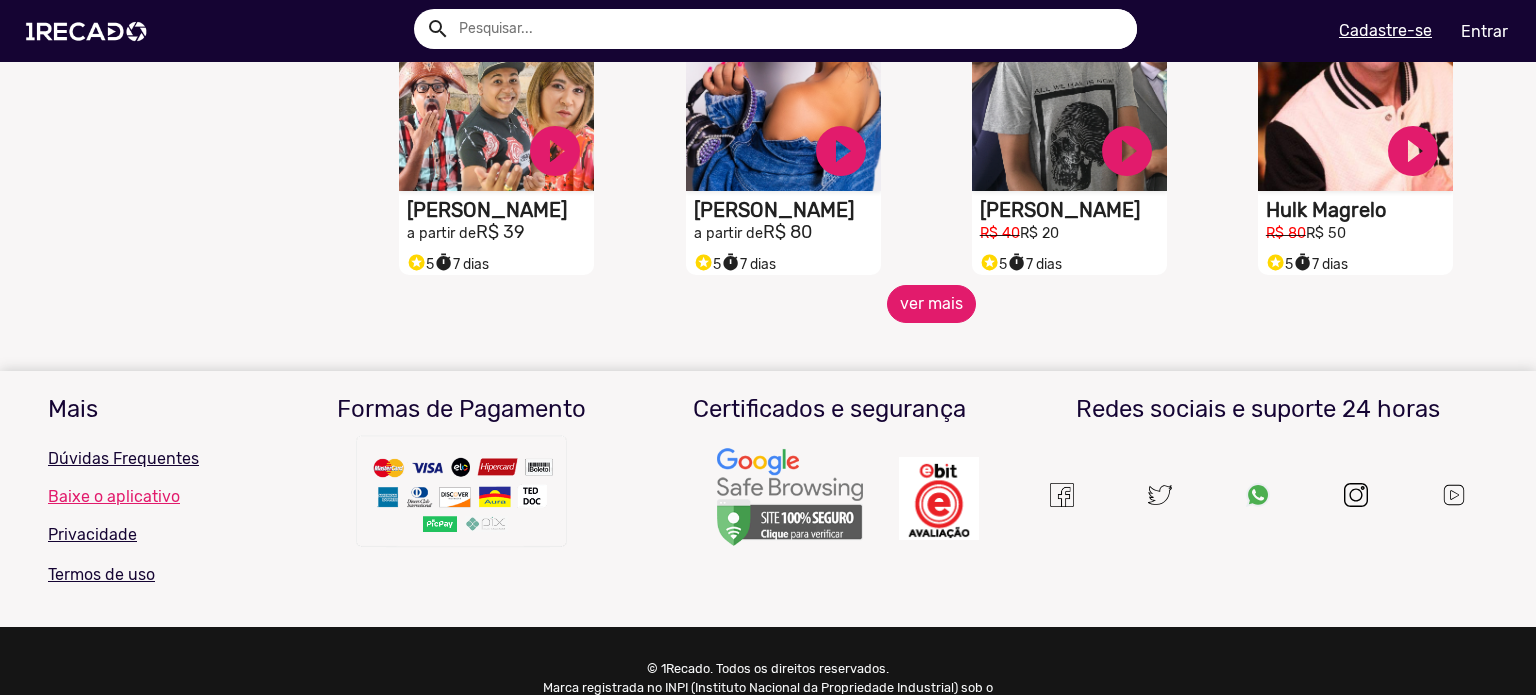 scroll, scrollTop: 3718, scrollLeft: 0, axis: vertical 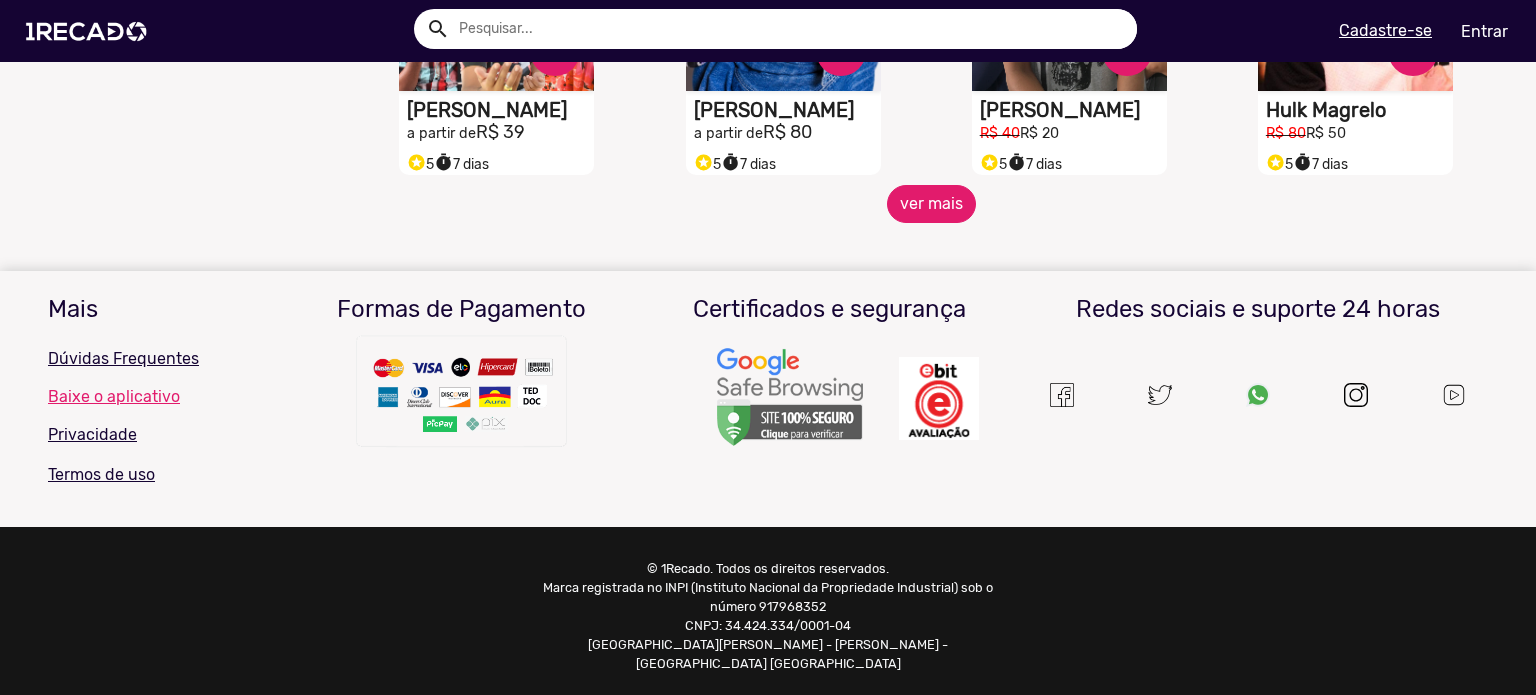 click on "ver mais" 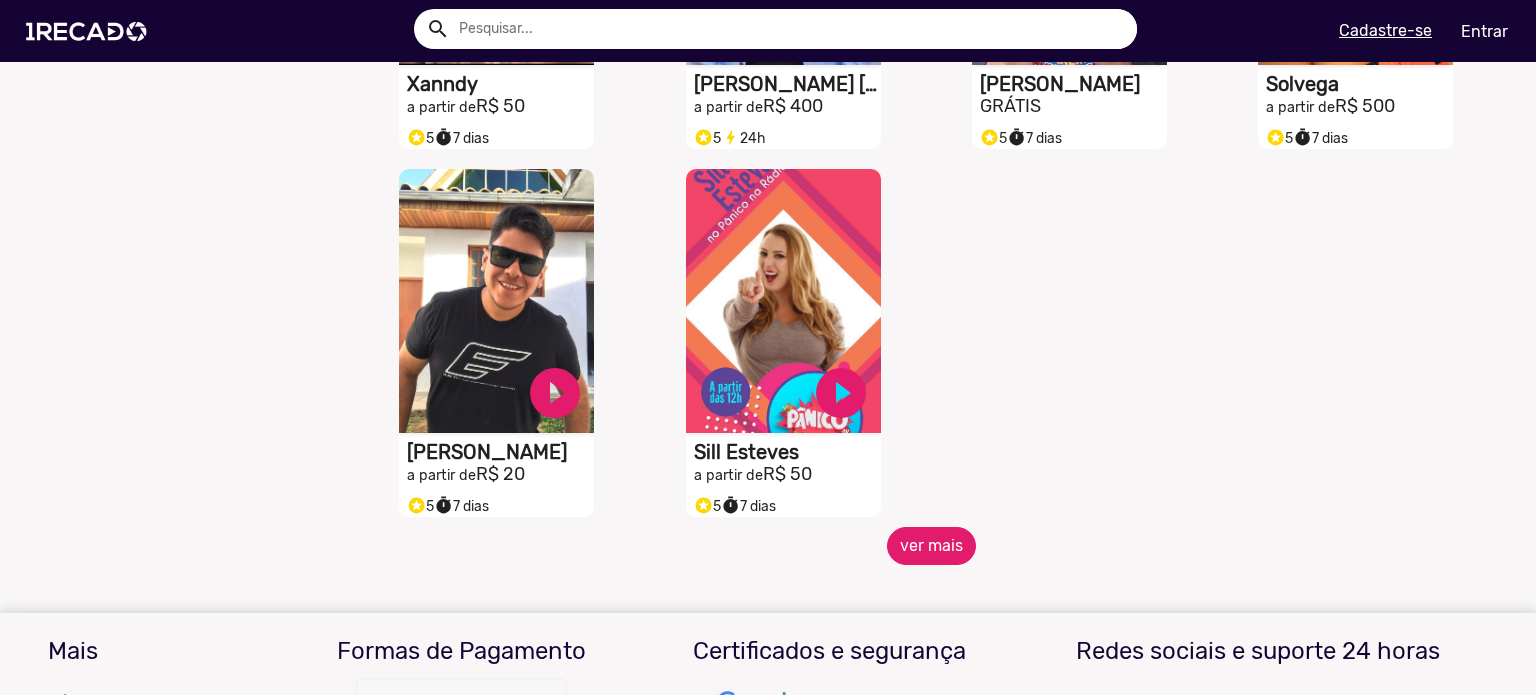 scroll, scrollTop: 4518, scrollLeft: 0, axis: vertical 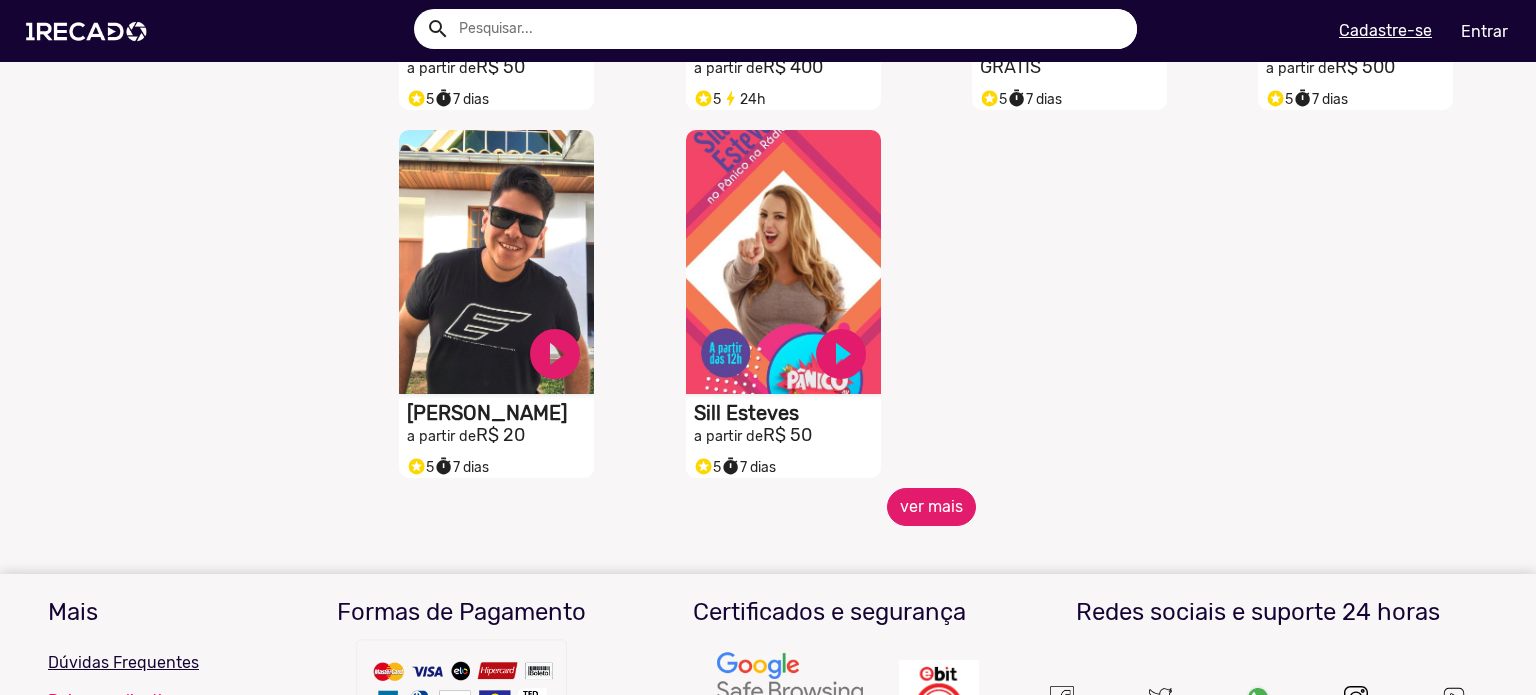 click on "ver mais" 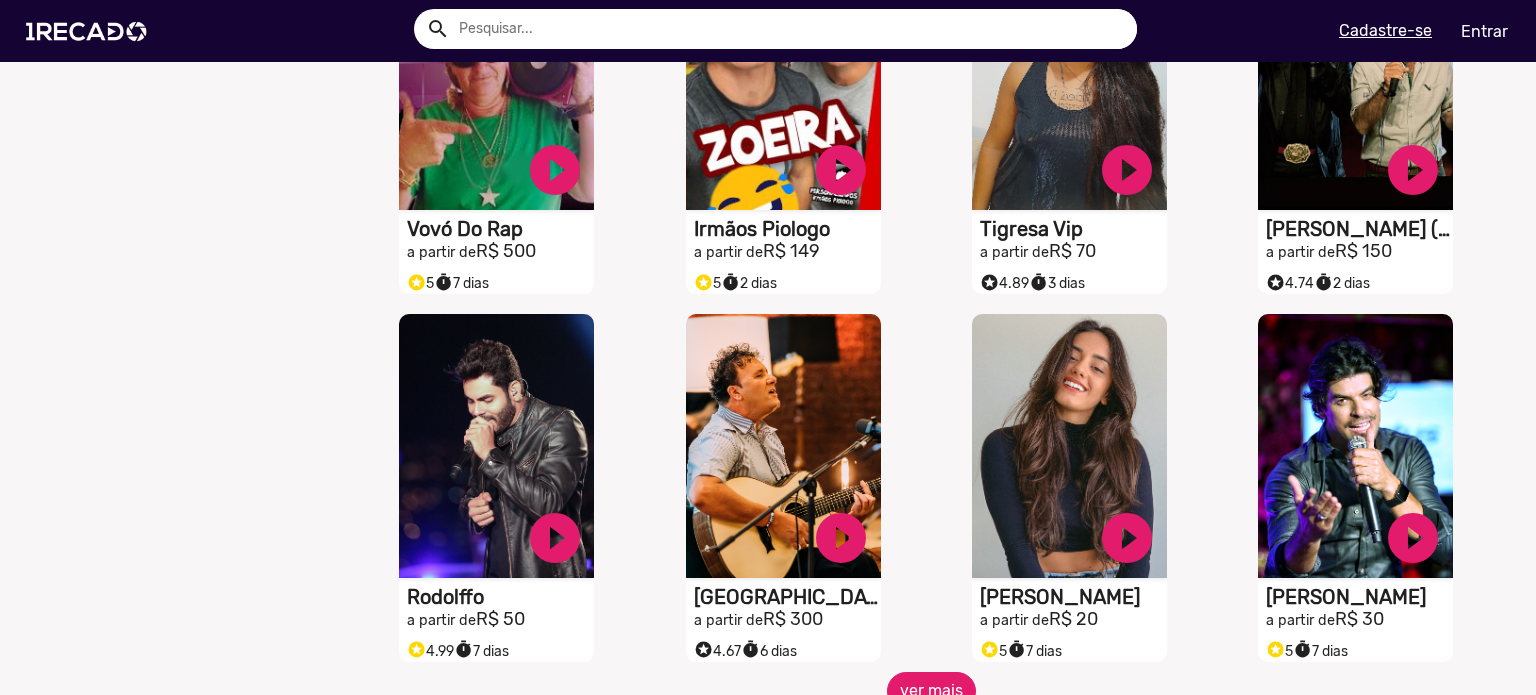 scroll, scrollTop: 5318, scrollLeft: 0, axis: vertical 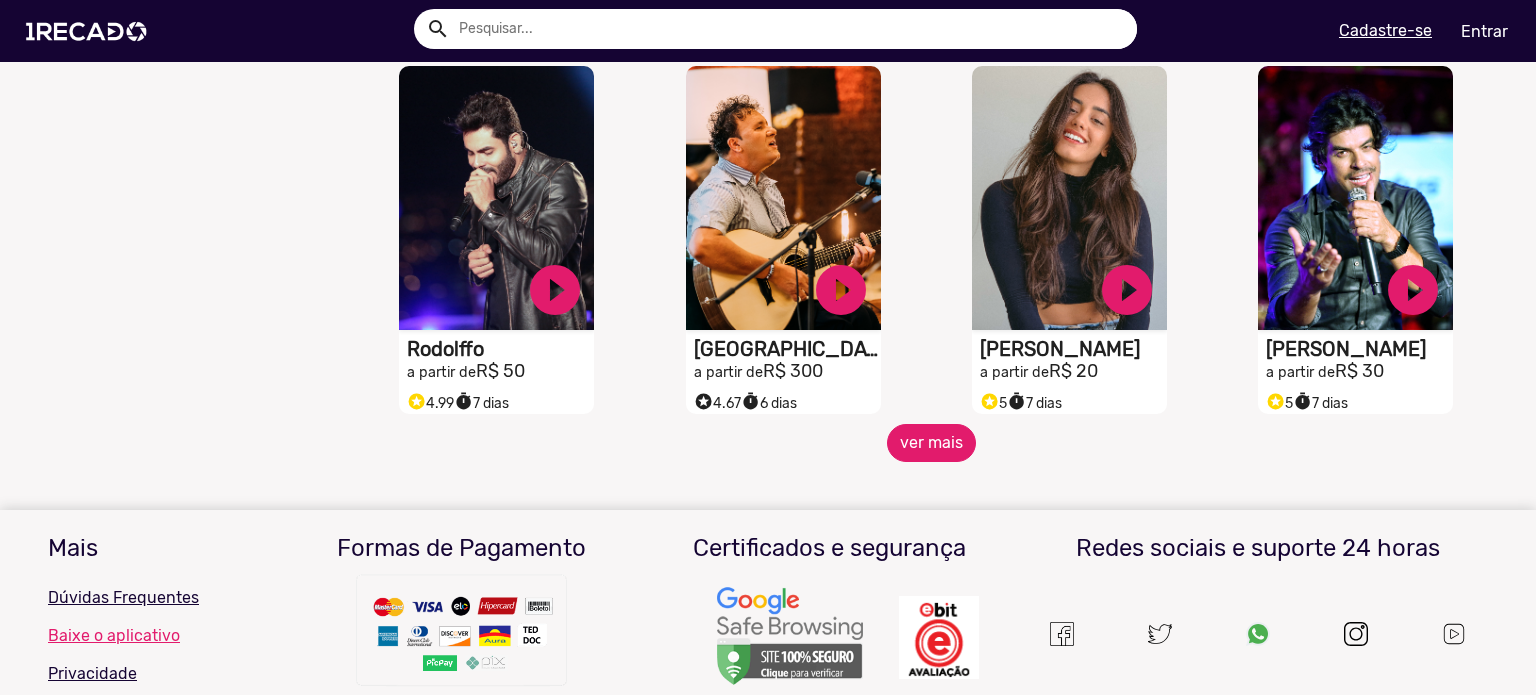 click on "ver mais" 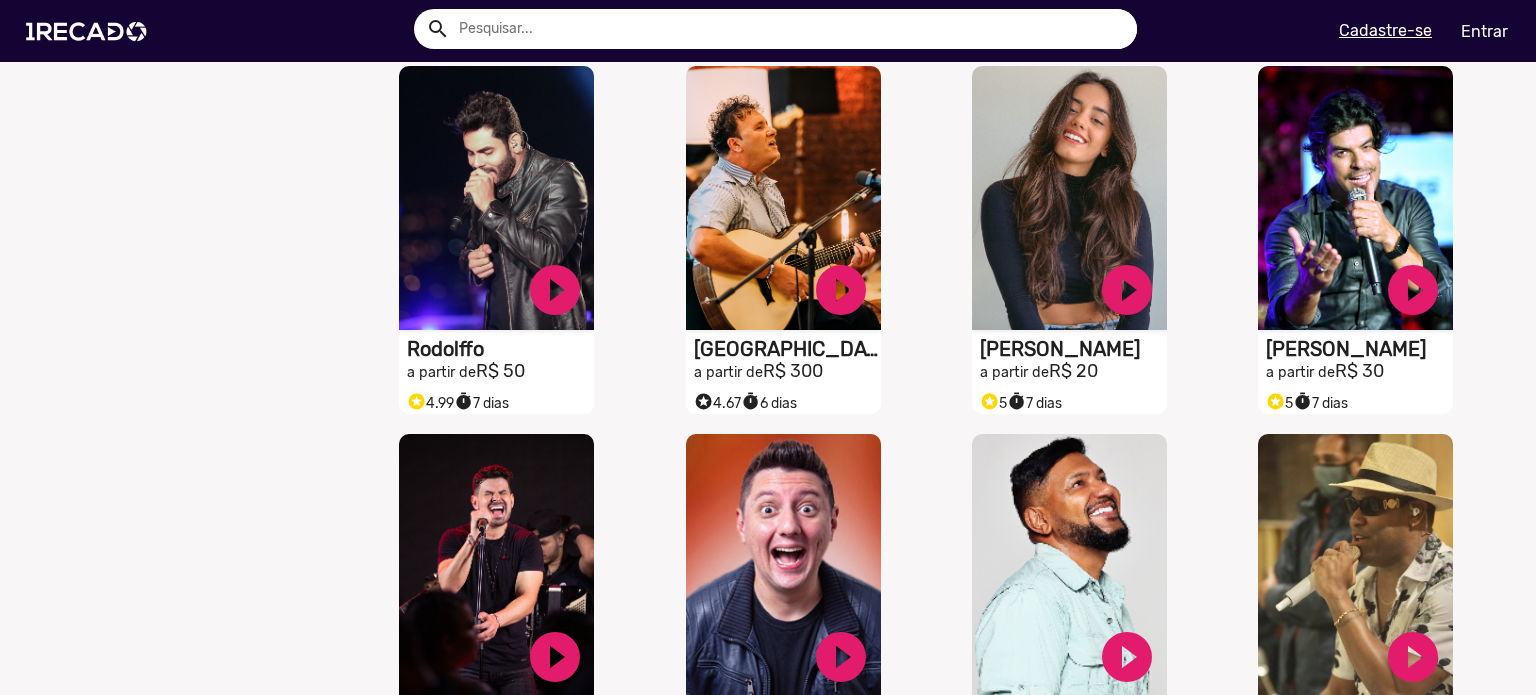 scroll, scrollTop: 6318, scrollLeft: 0, axis: vertical 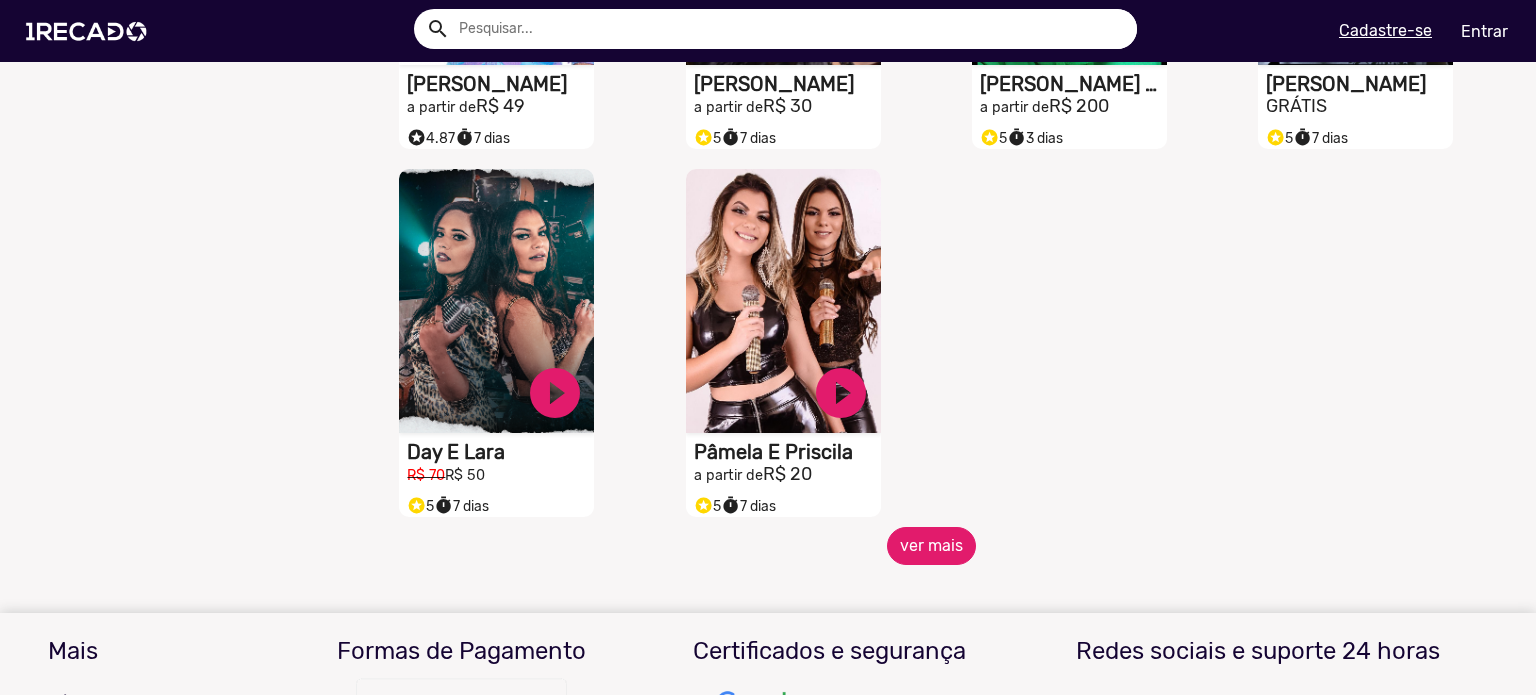 click on "ver mais" 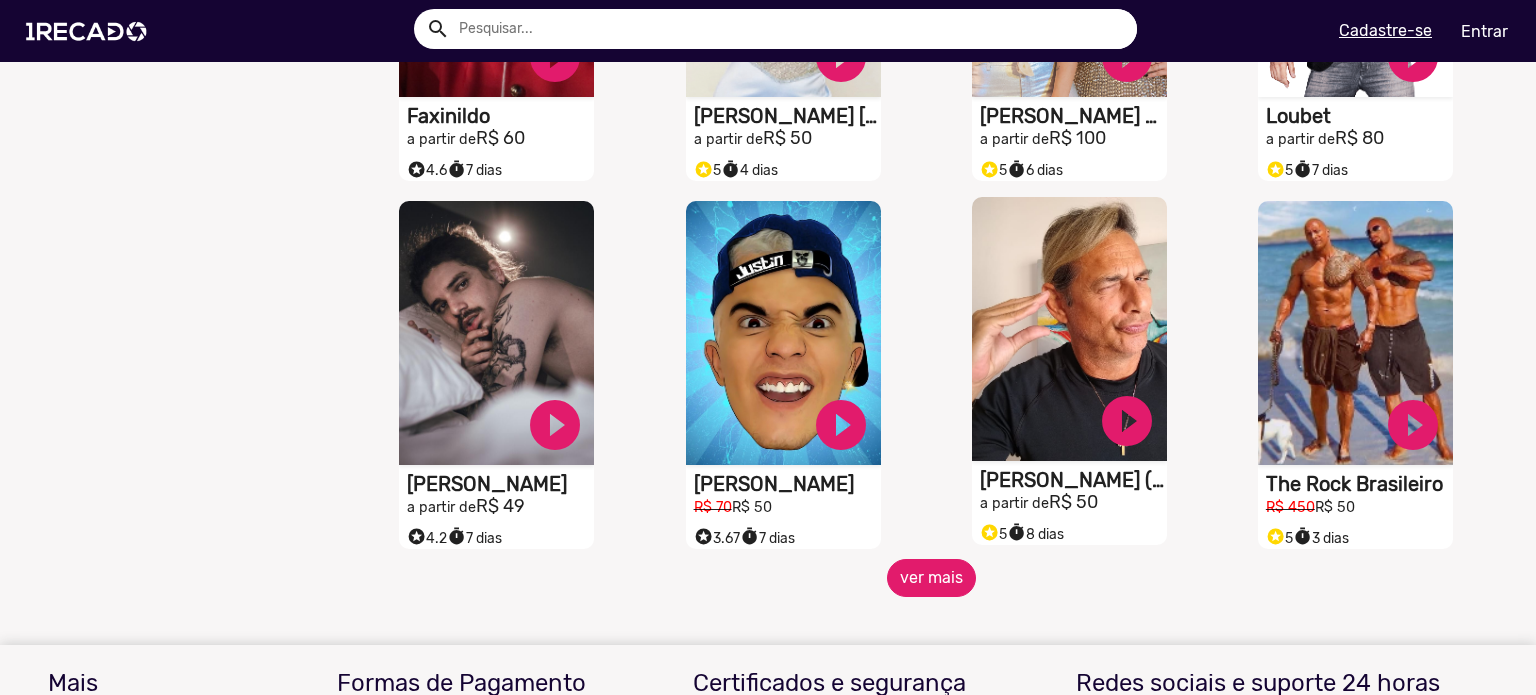 scroll, scrollTop: 7018, scrollLeft: 0, axis: vertical 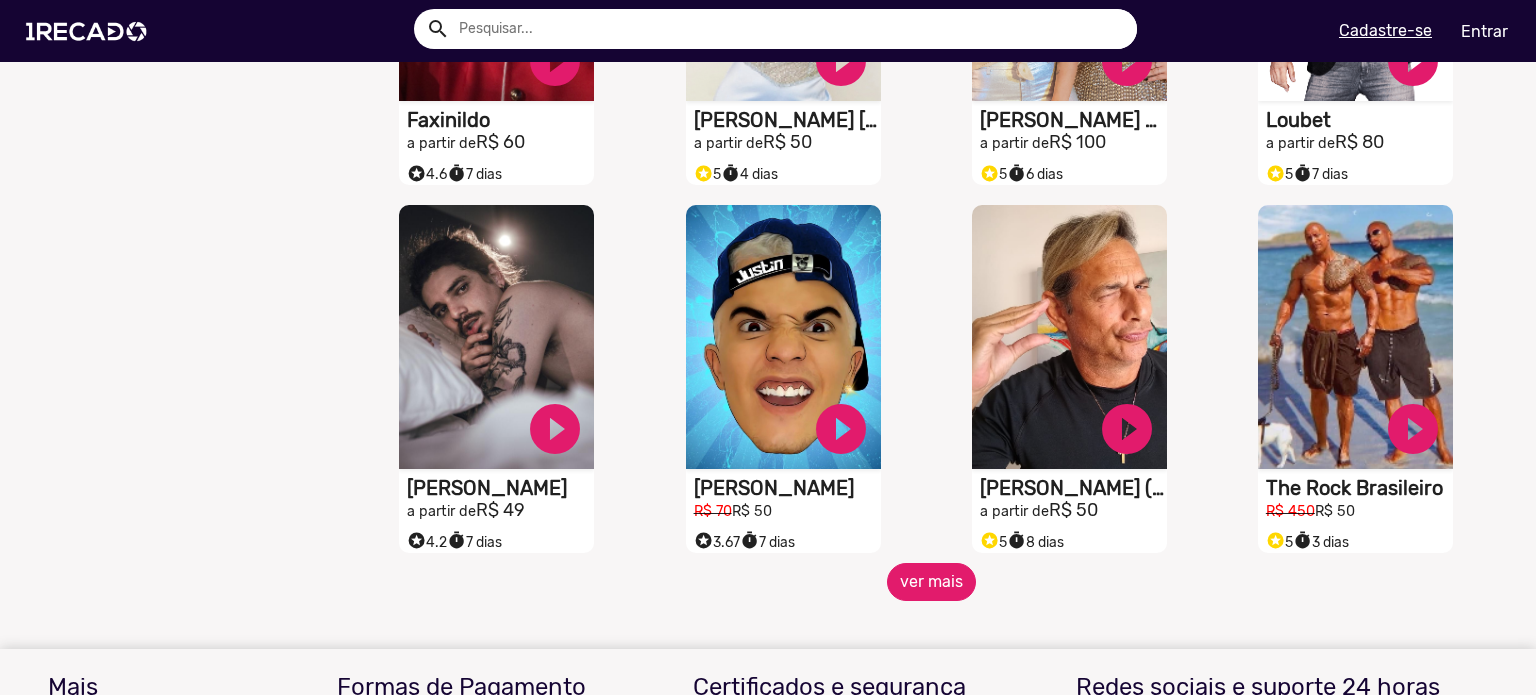 click on "ver mais" 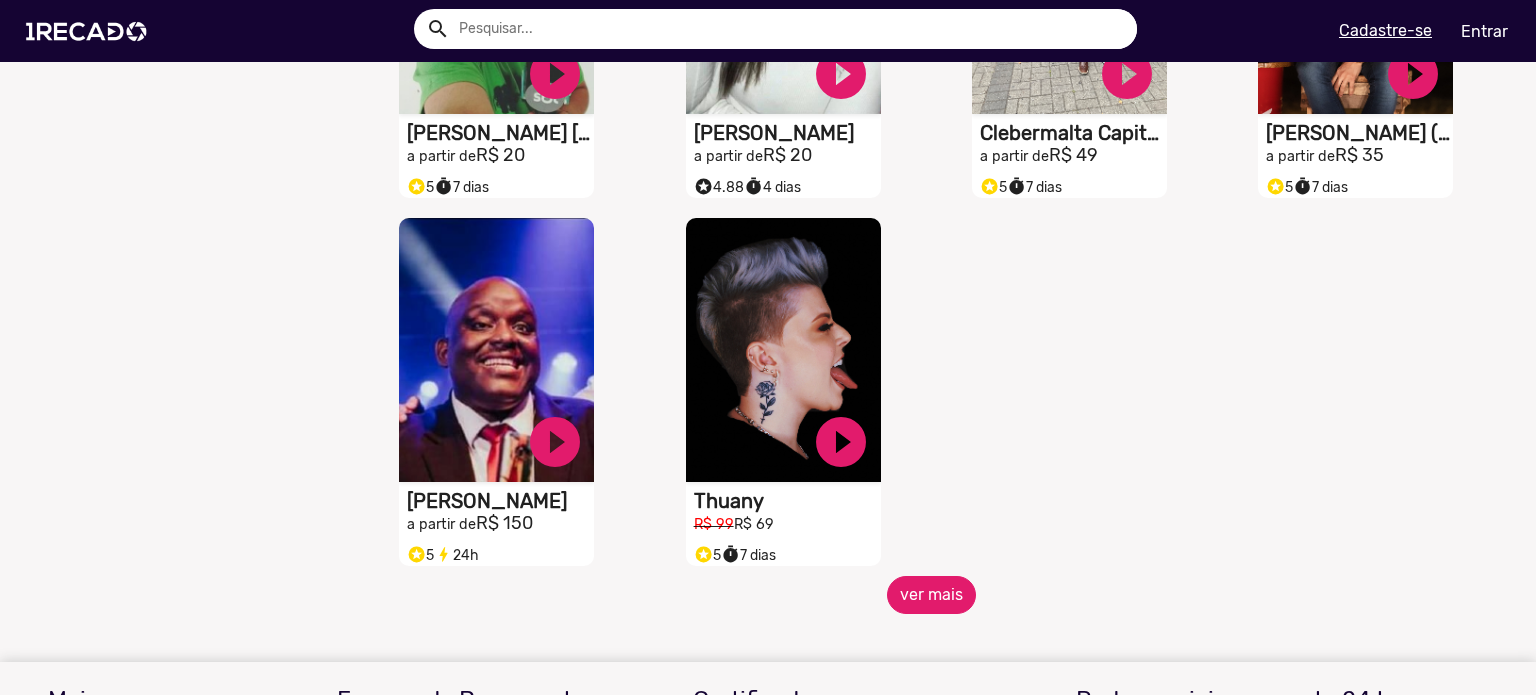 scroll, scrollTop: 8118, scrollLeft: 0, axis: vertical 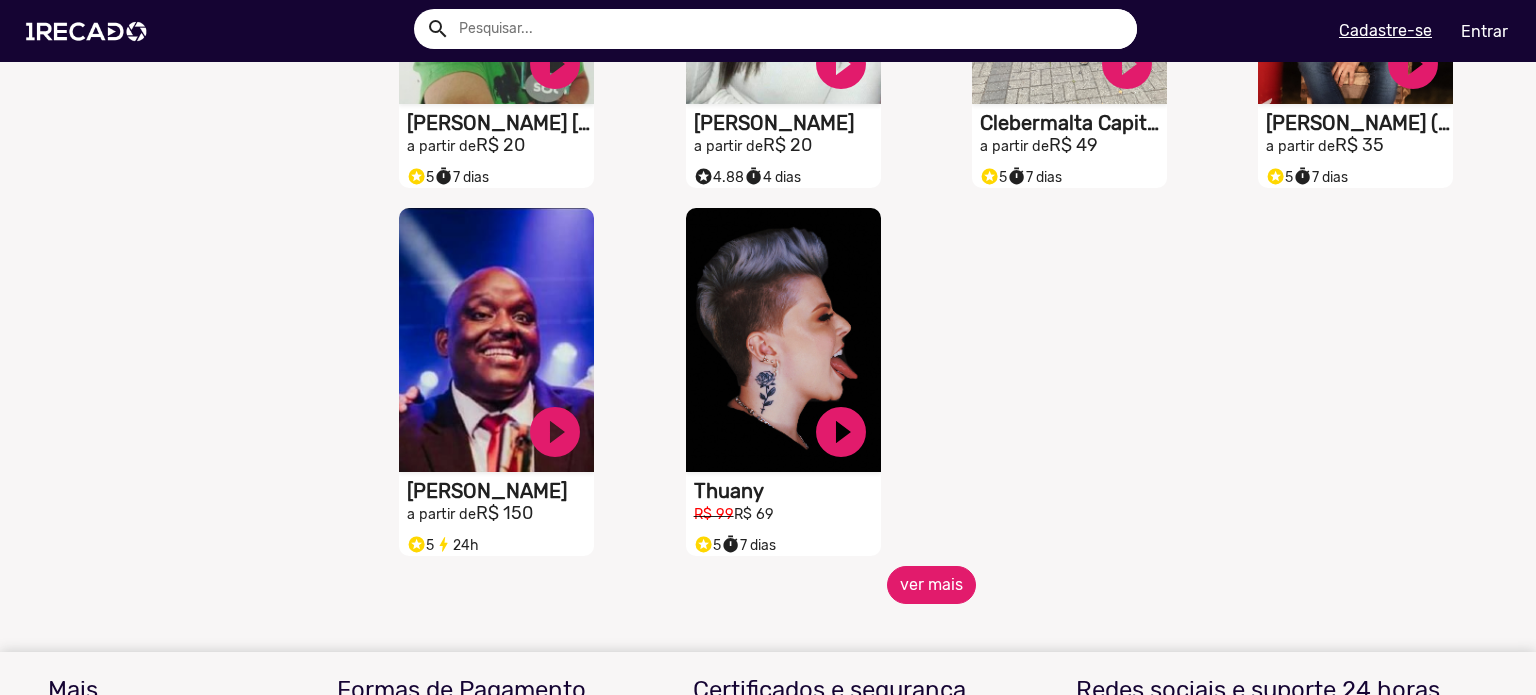 click on "ver mais" 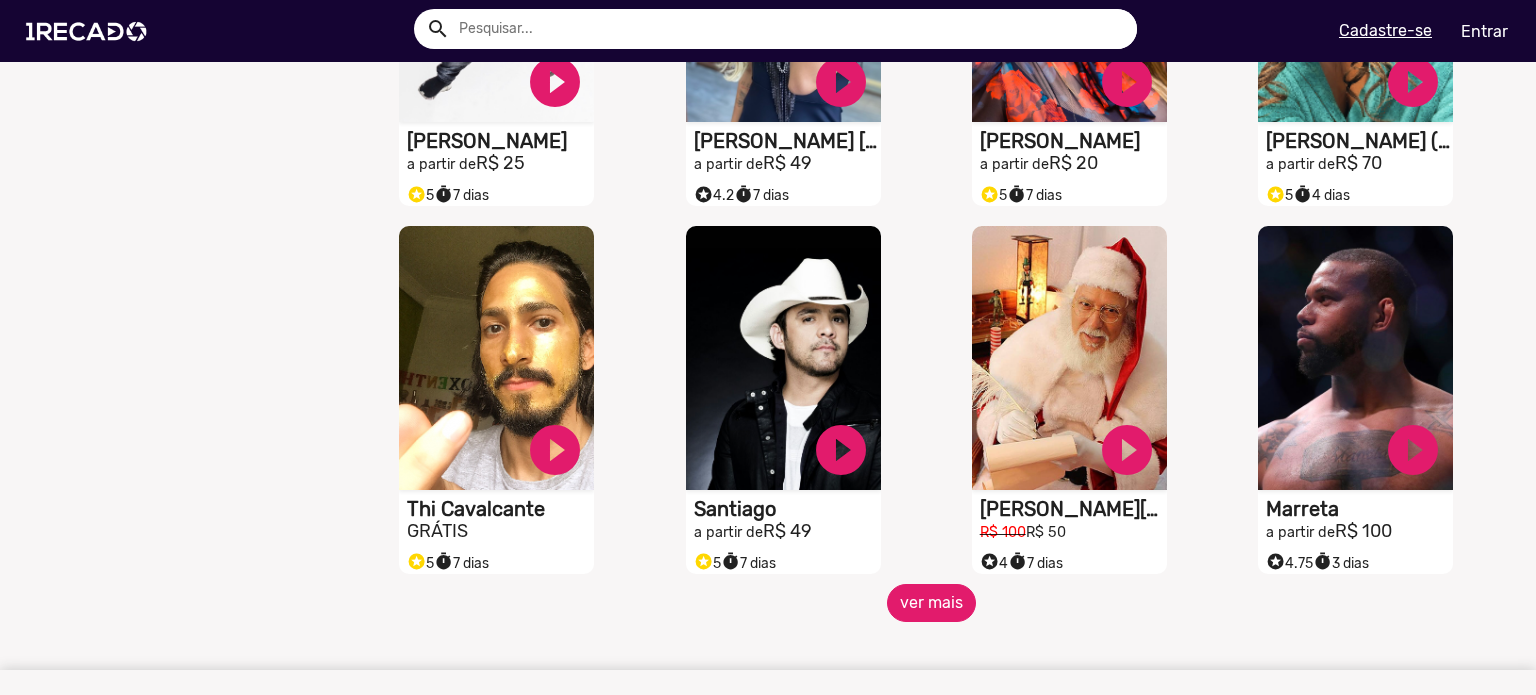 scroll, scrollTop: 8918, scrollLeft: 0, axis: vertical 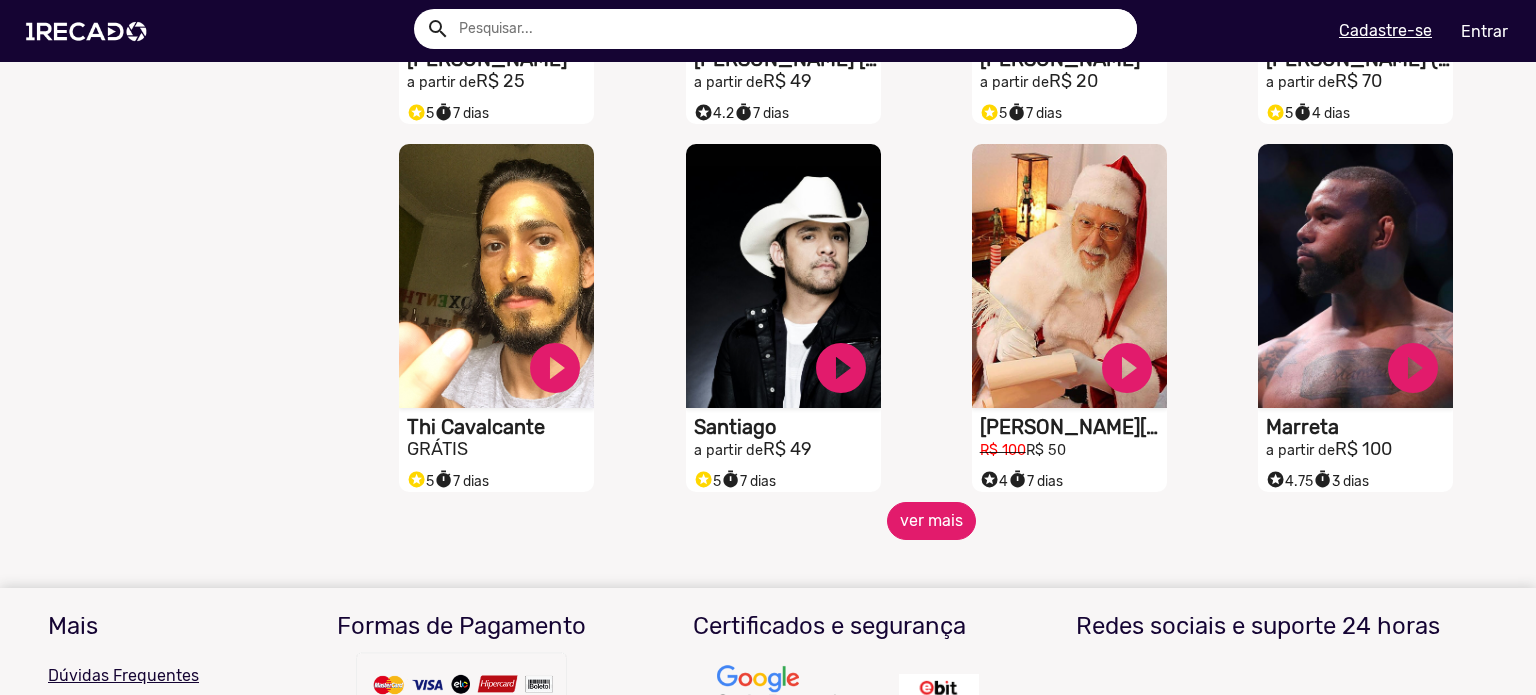 click on "ver mais" 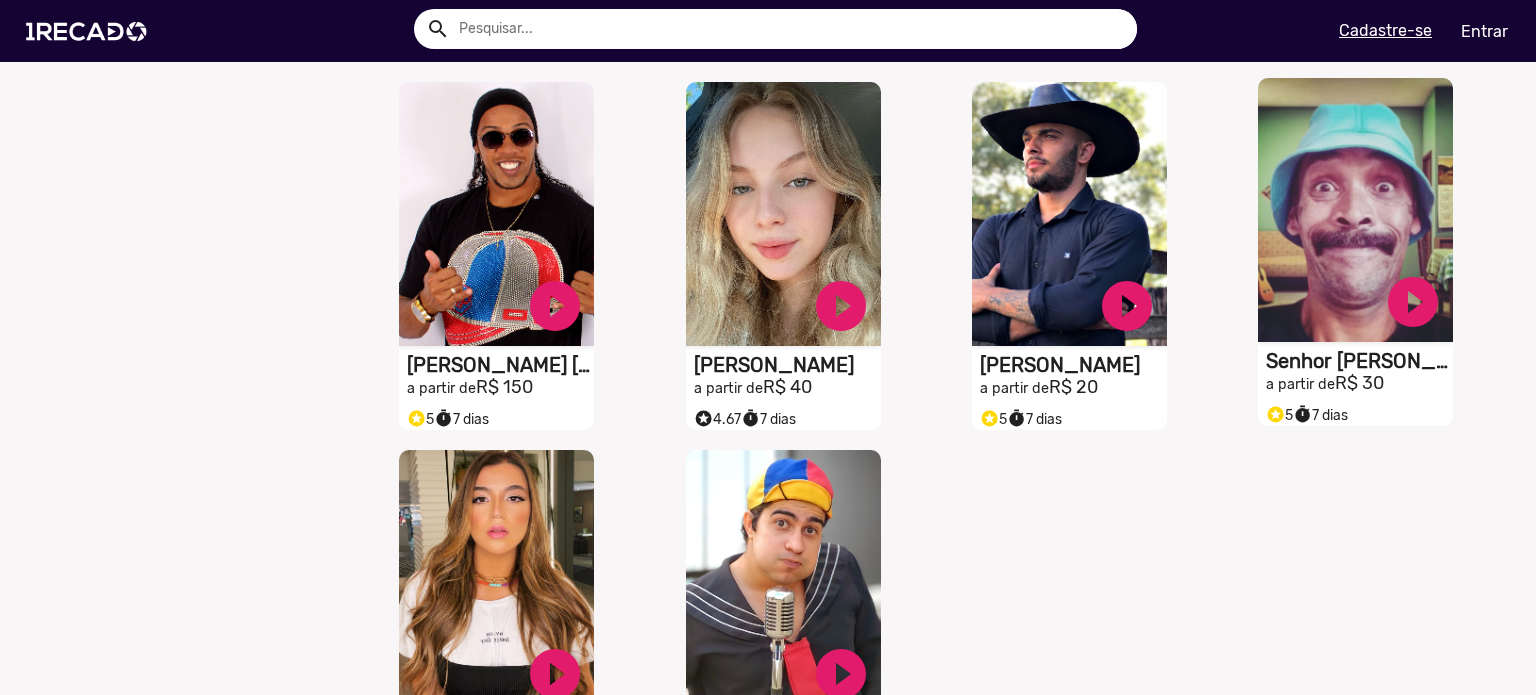 scroll, scrollTop: 9918, scrollLeft: 0, axis: vertical 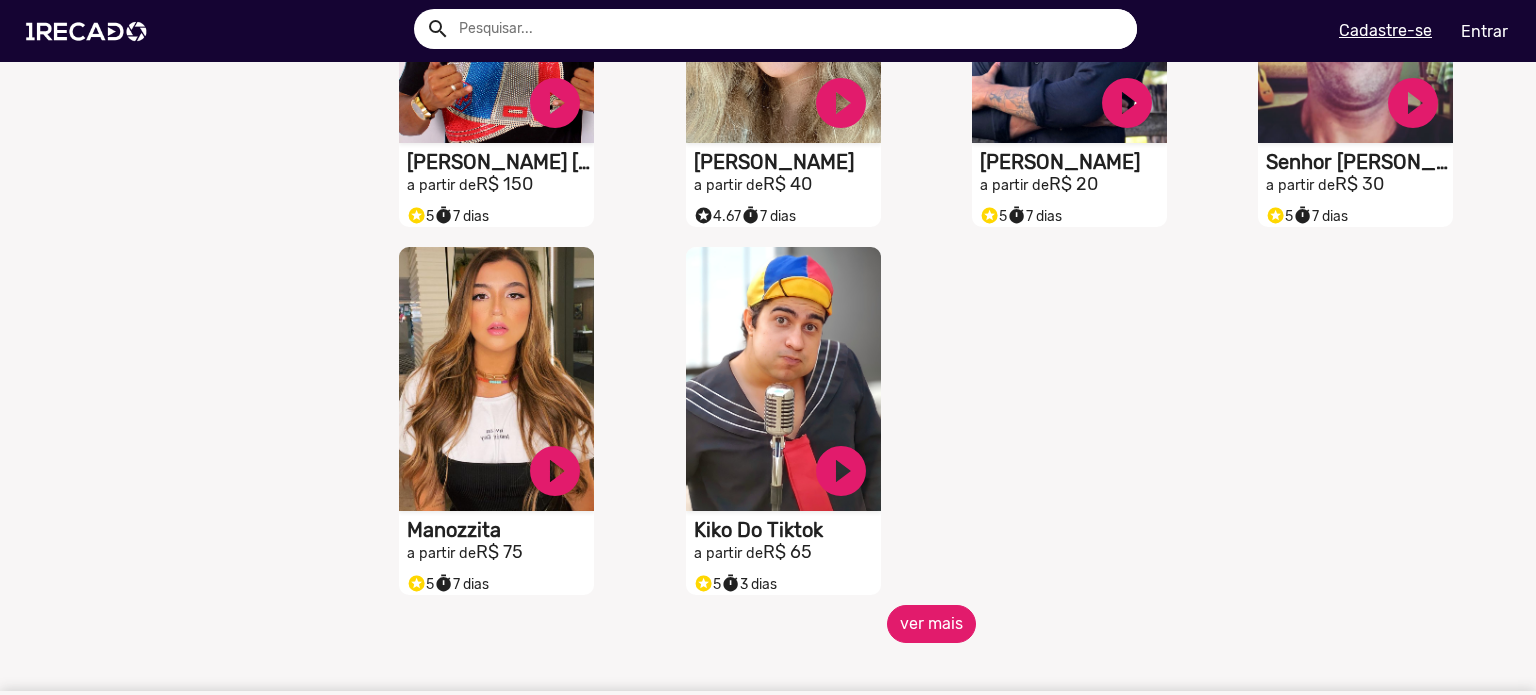 click on "ver mais" 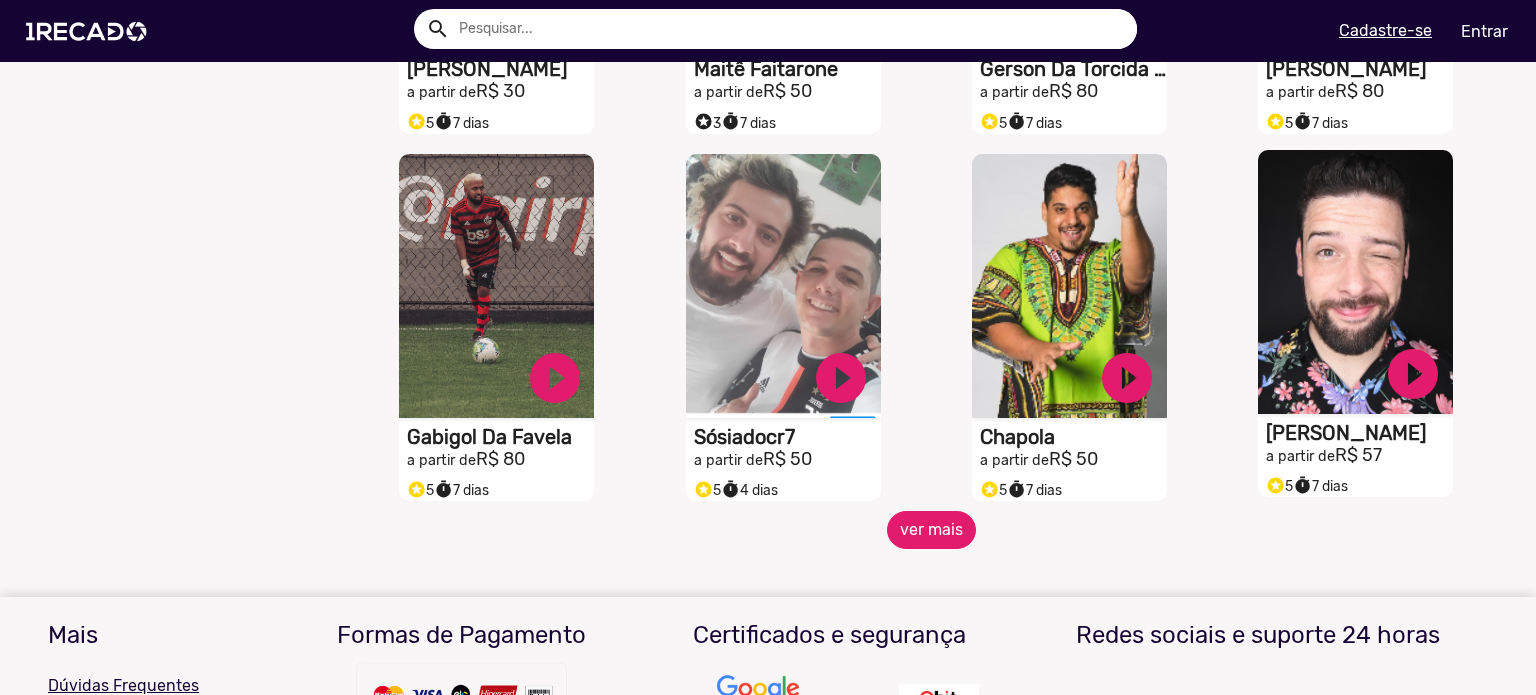 scroll, scrollTop: 10818, scrollLeft: 0, axis: vertical 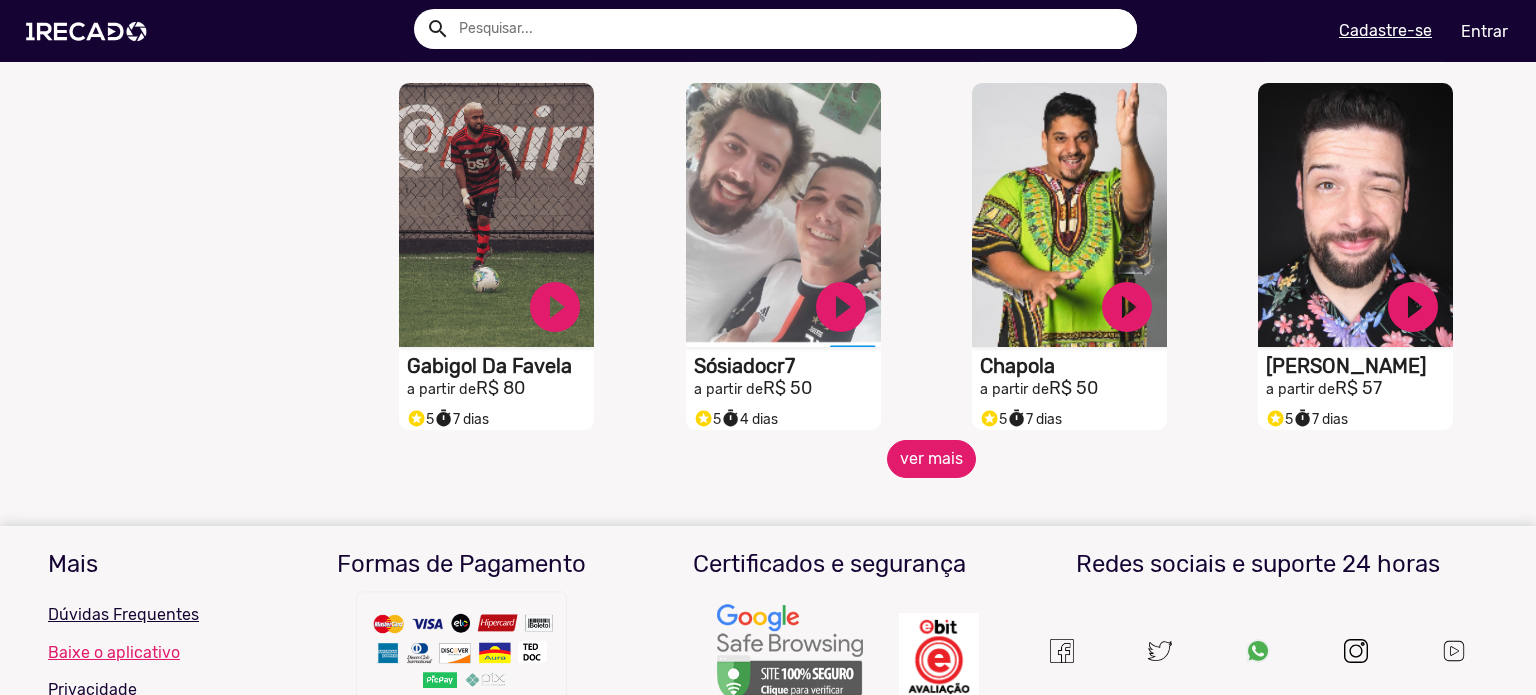 click on "ver mais" 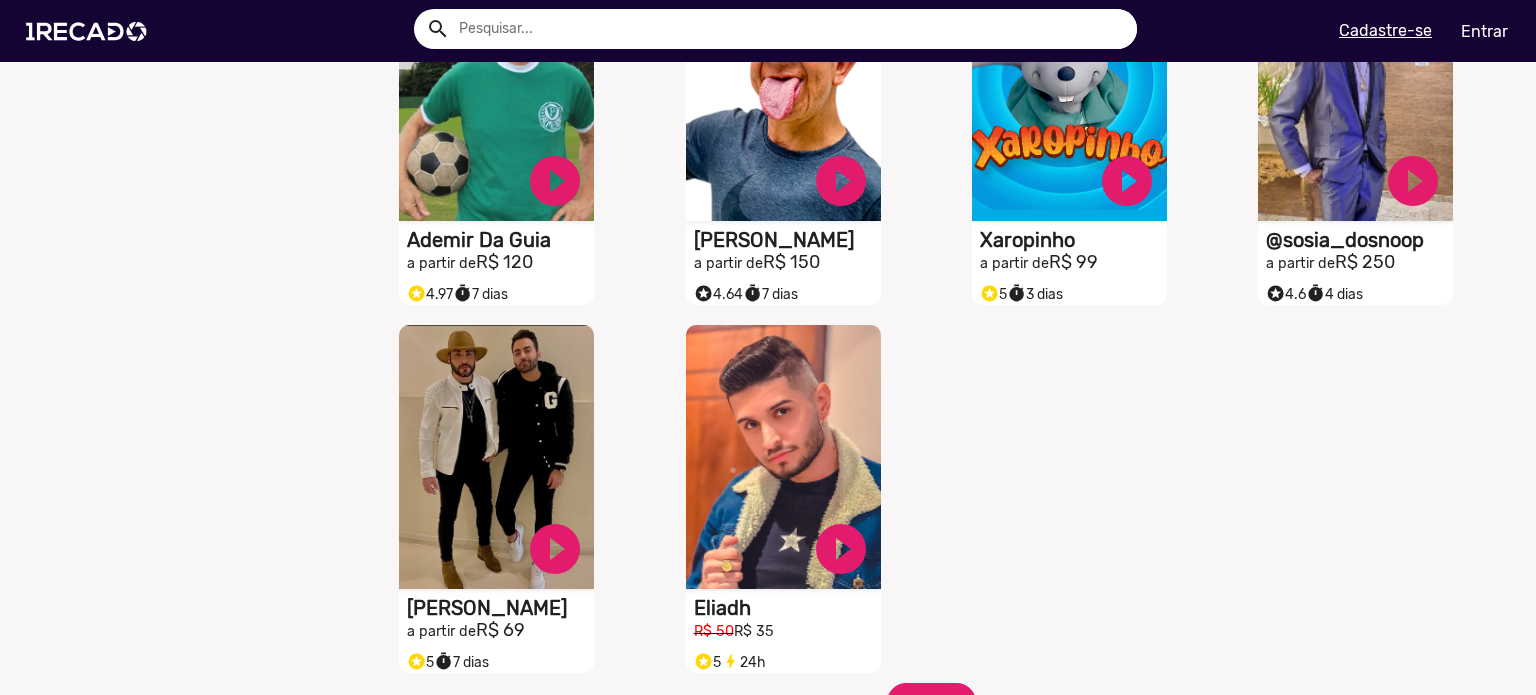 scroll, scrollTop: 11818, scrollLeft: 0, axis: vertical 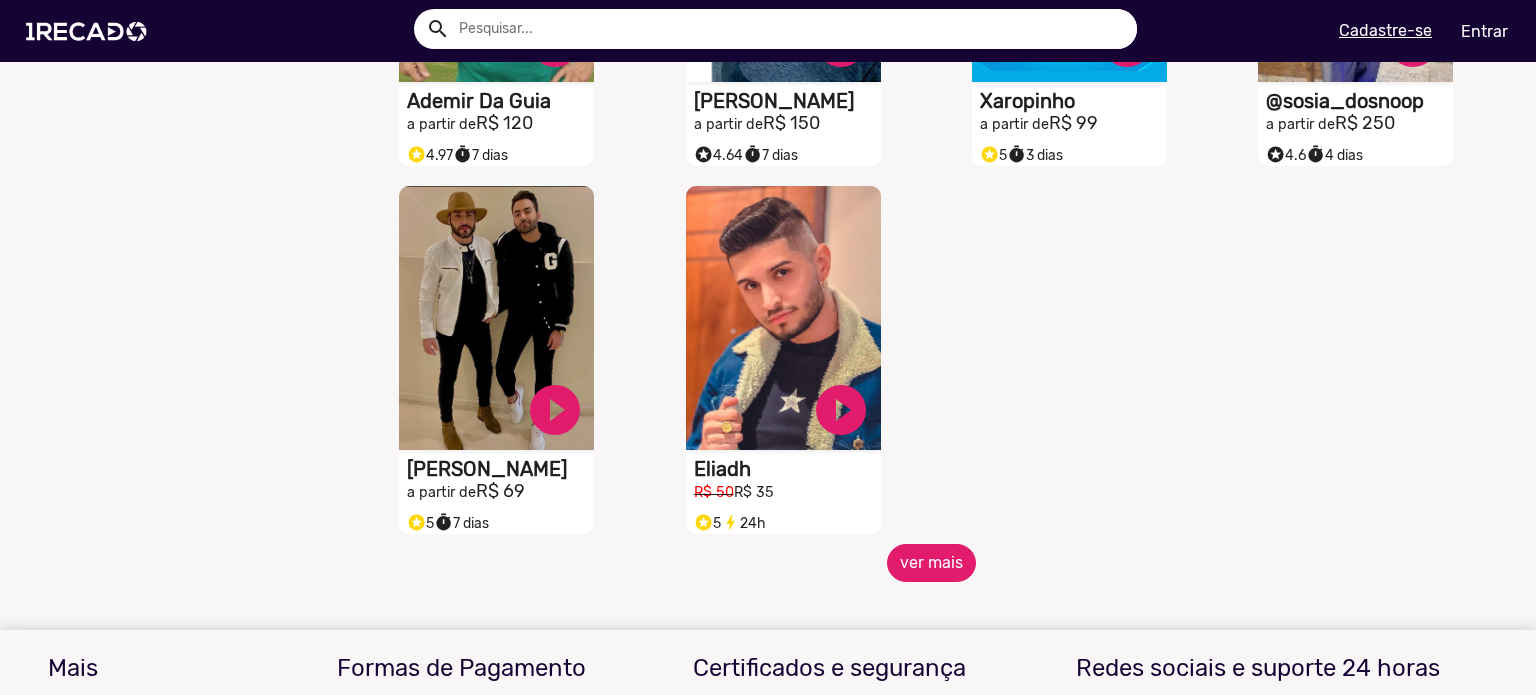 click on "ver mais" 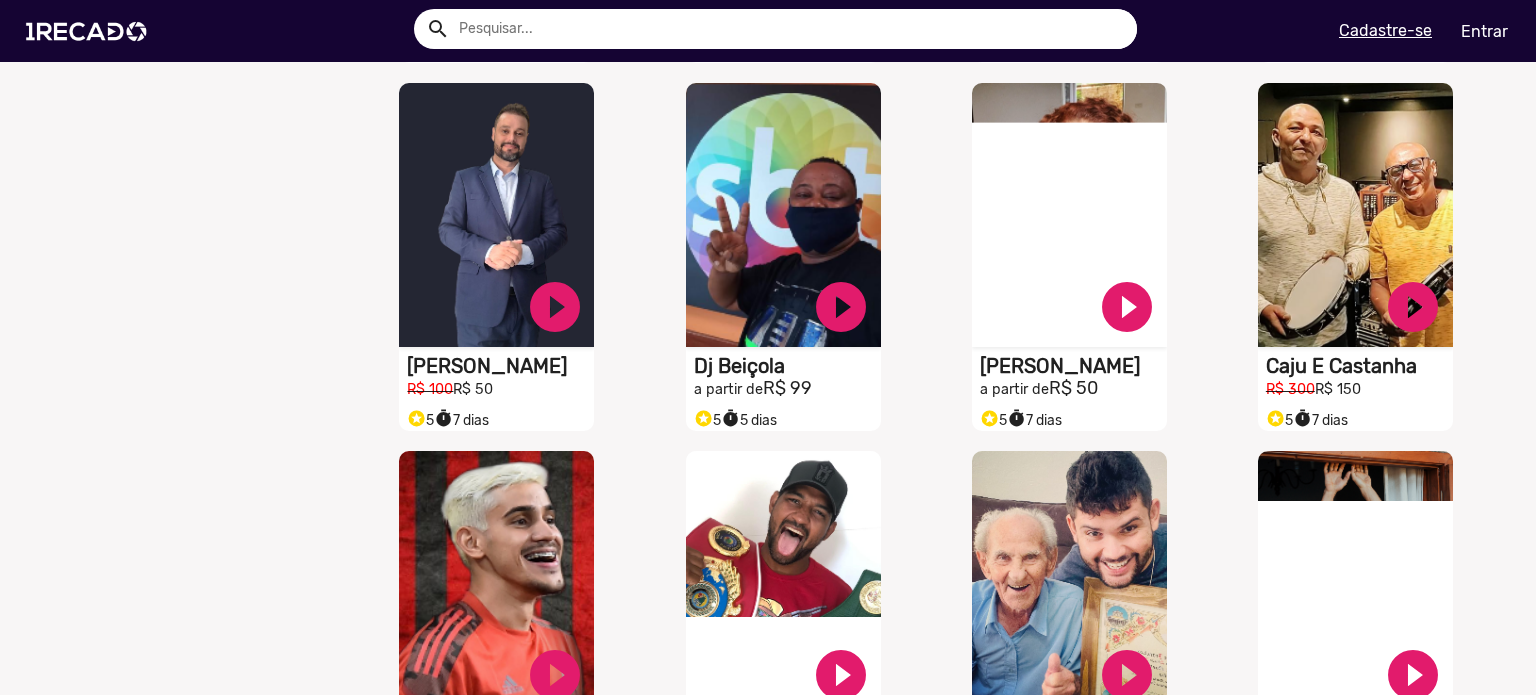 scroll, scrollTop: 12518, scrollLeft: 0, axis: vertical 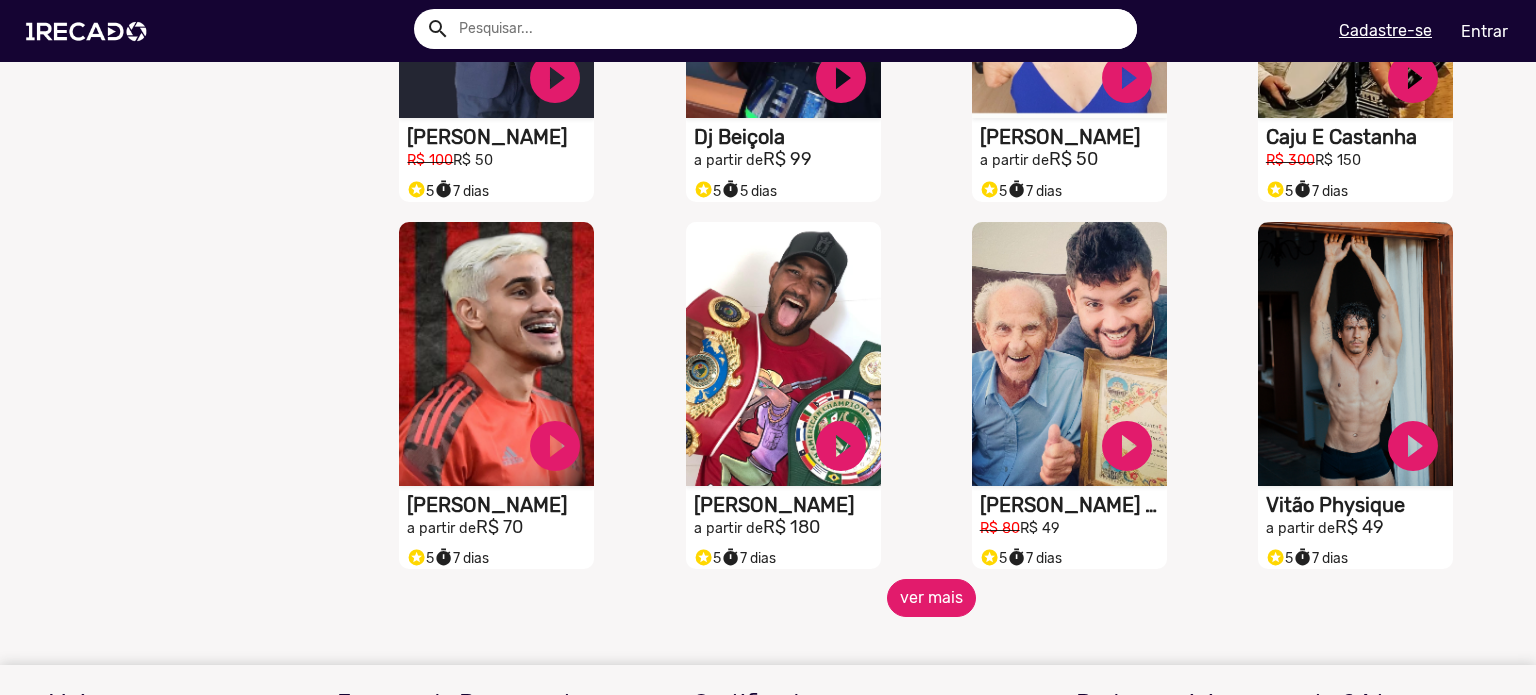 click on "ver mais" 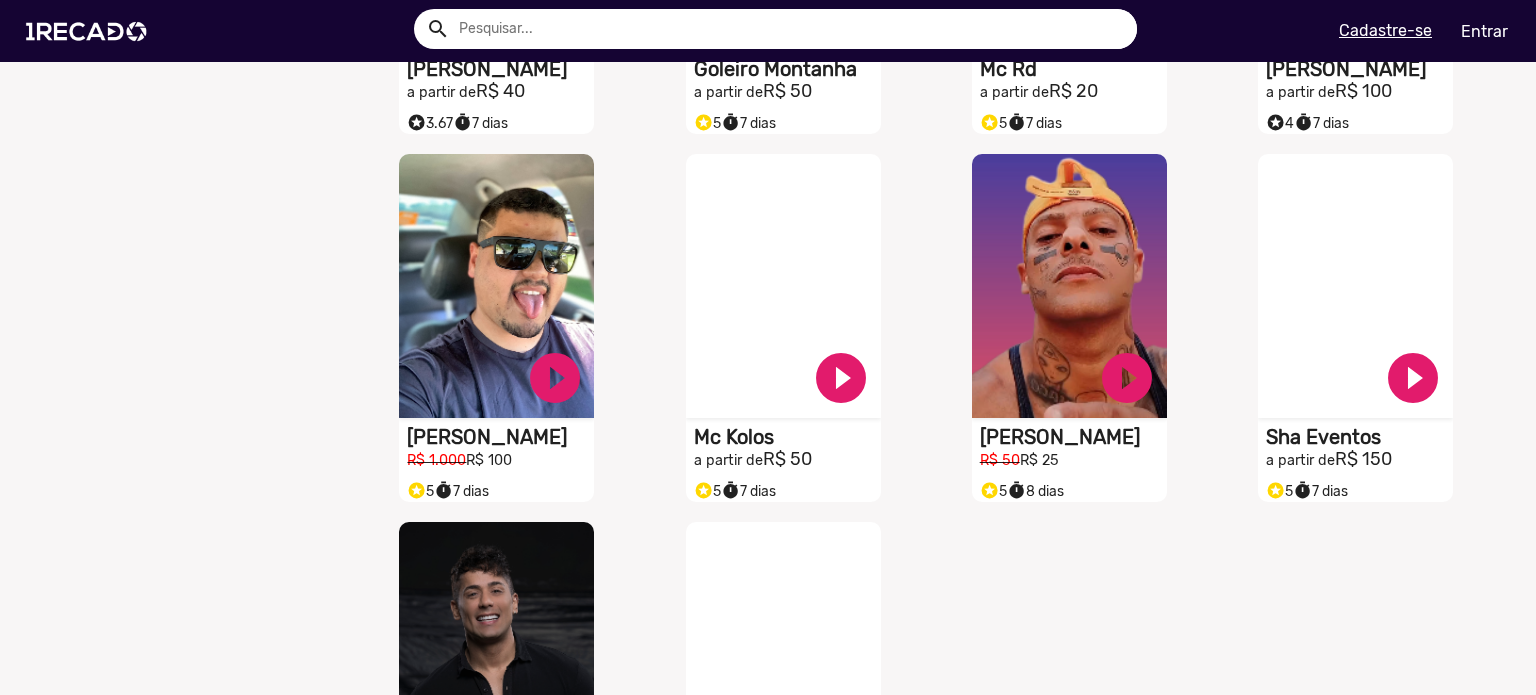 scroll, scrollTop: 13618, scrollLeft: 0, axis: vertical 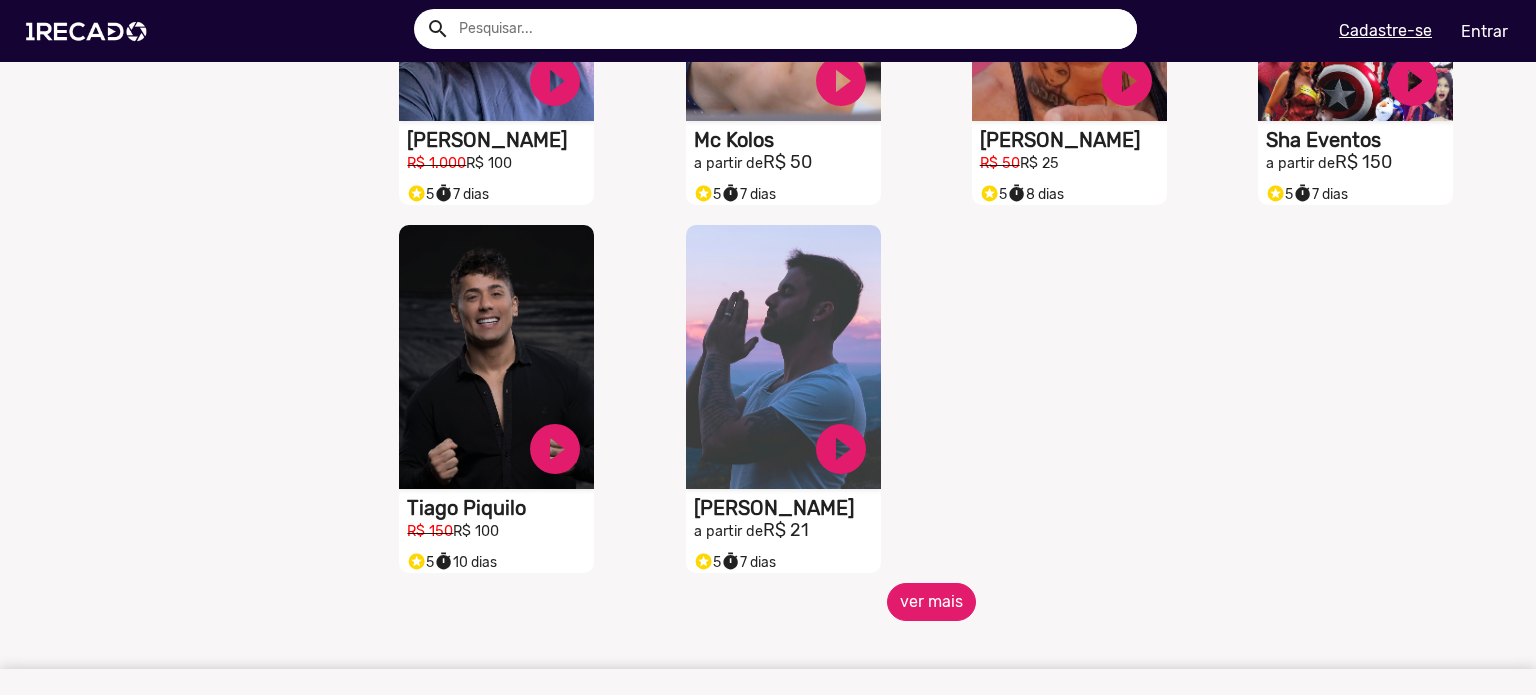 click on "ver mais" 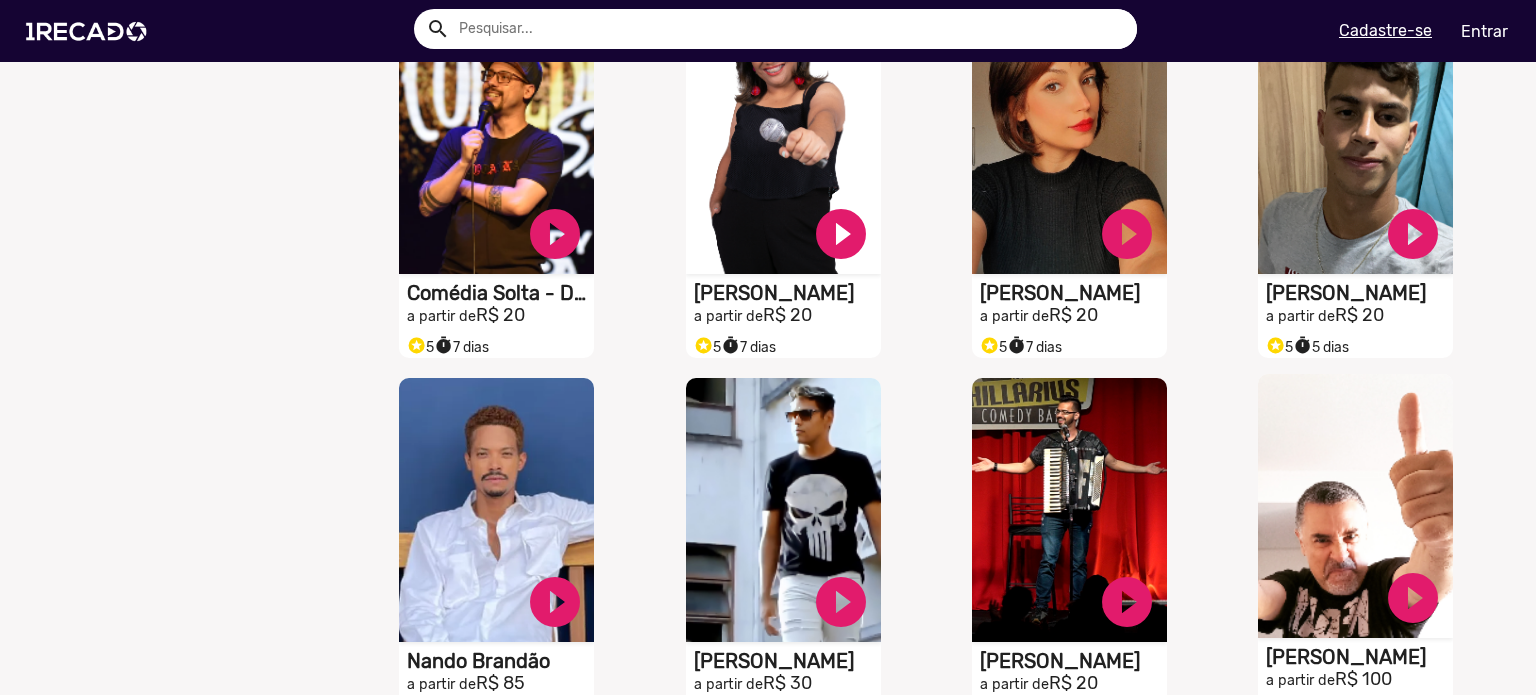 scroll, scrollTop: 14318, scrollLeft: 0, axis: vertical 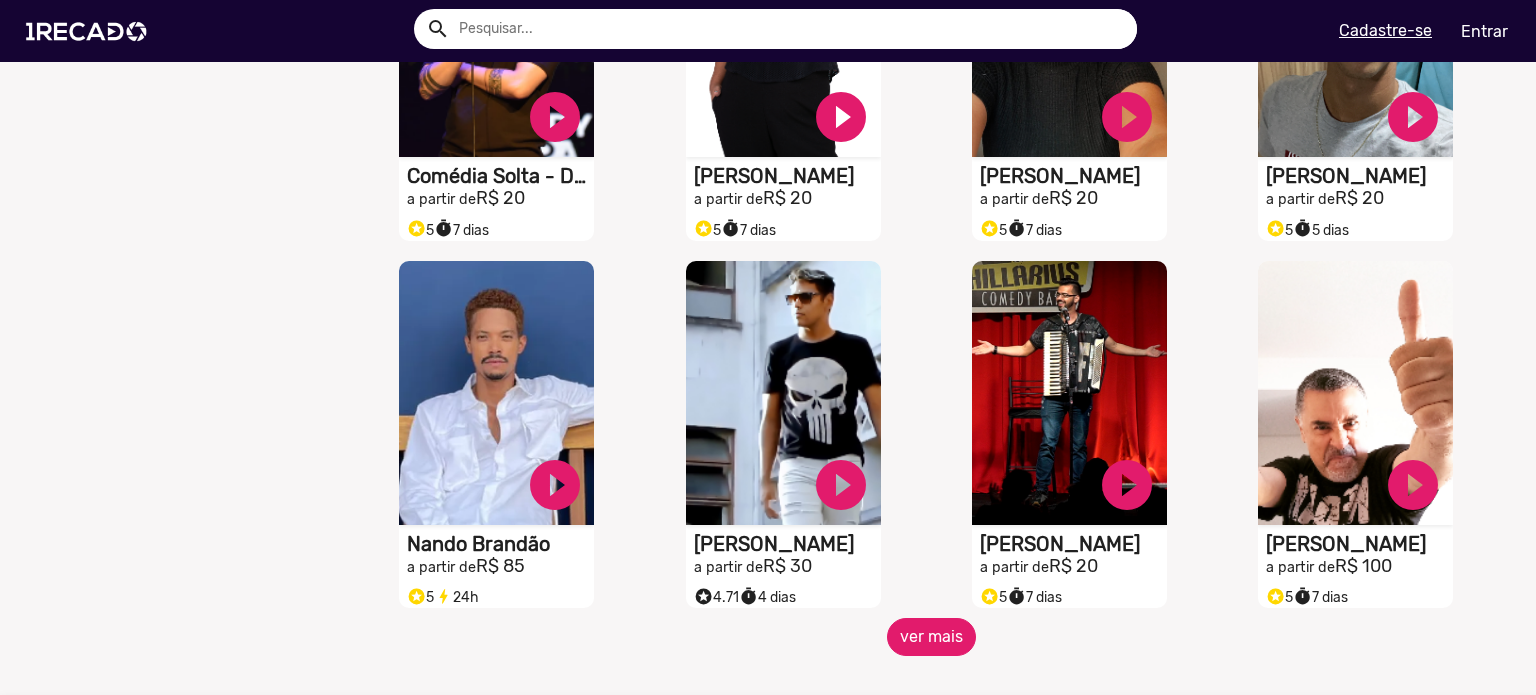 click on "ver mais" 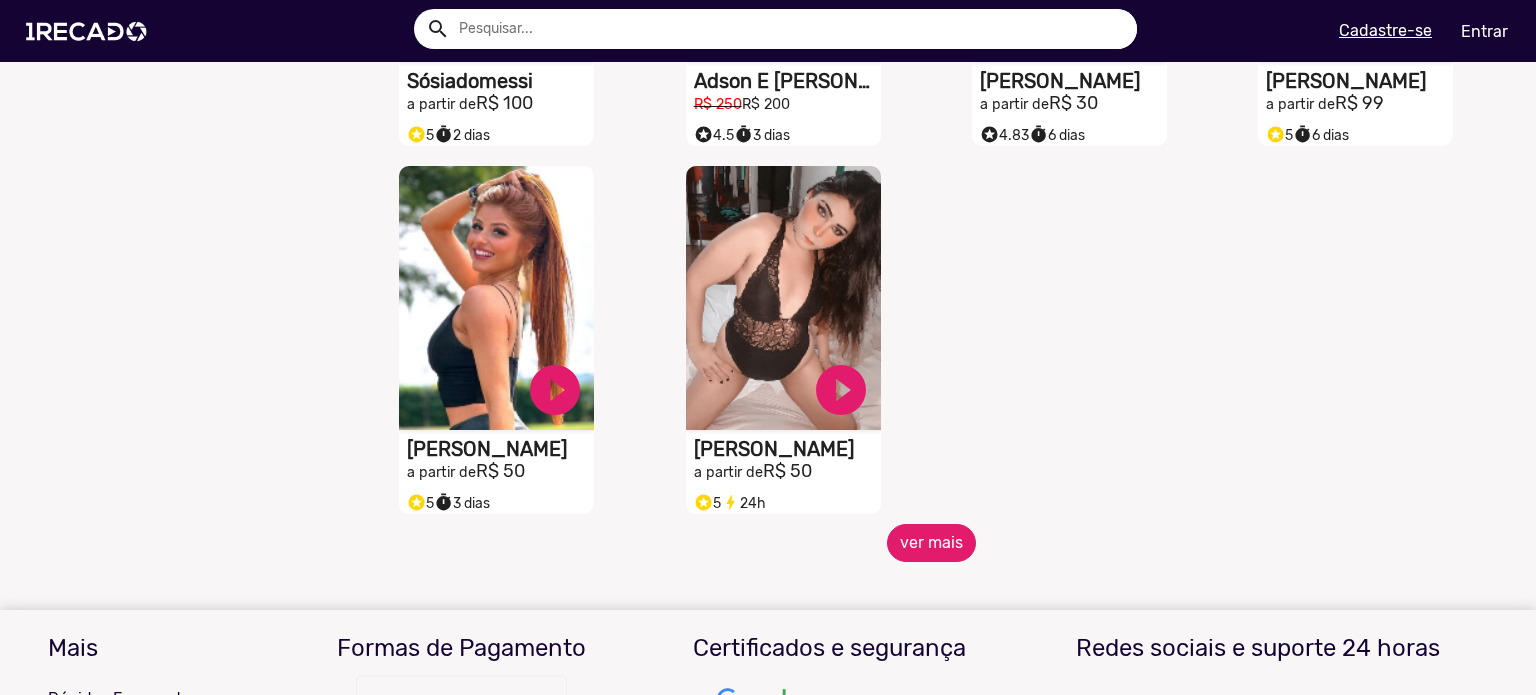 scroll, scrollTop: 15518, scrollLeft: 0, axis: vertical 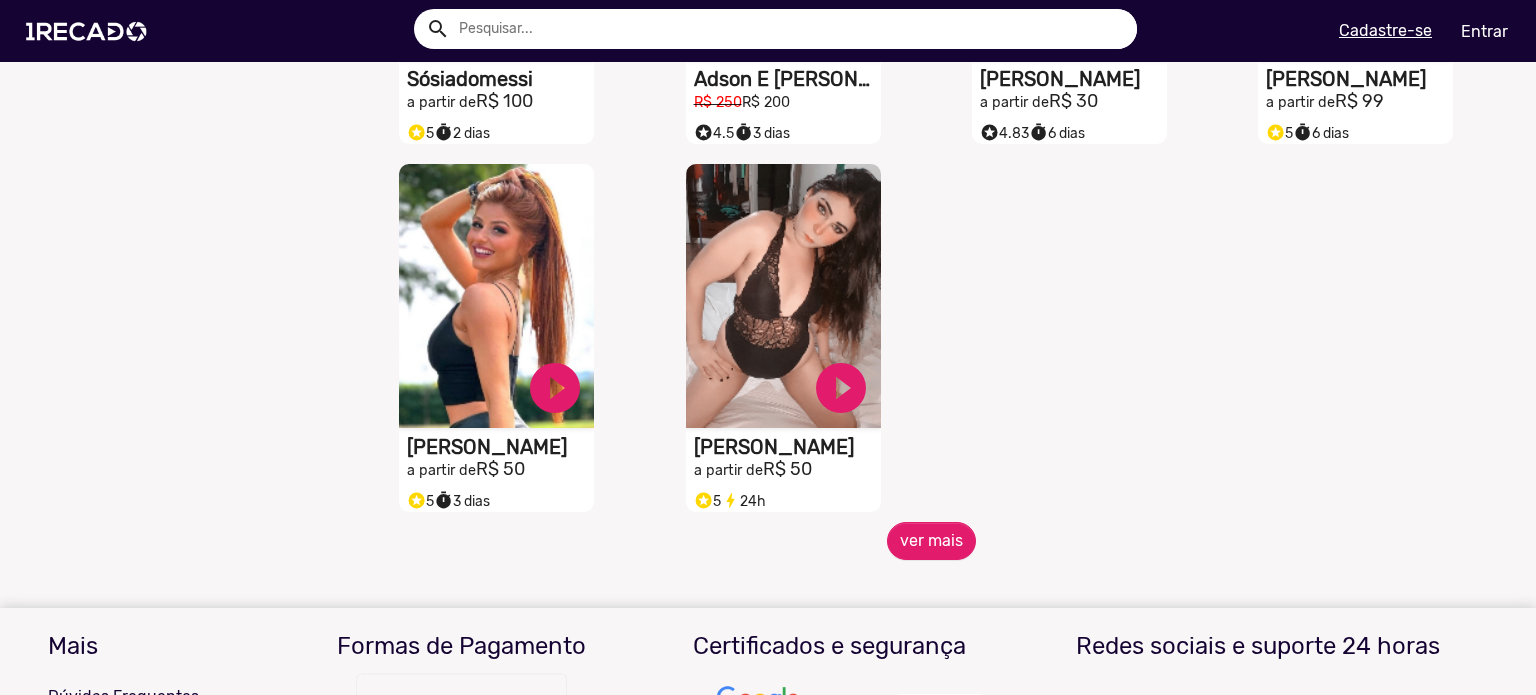 click on "S1RECADO vídeos dedicados para fãs e empresas   play_circle_filled  [PERSON_NAME] a partir de  R$ 50  stars 5  bolt 24h" 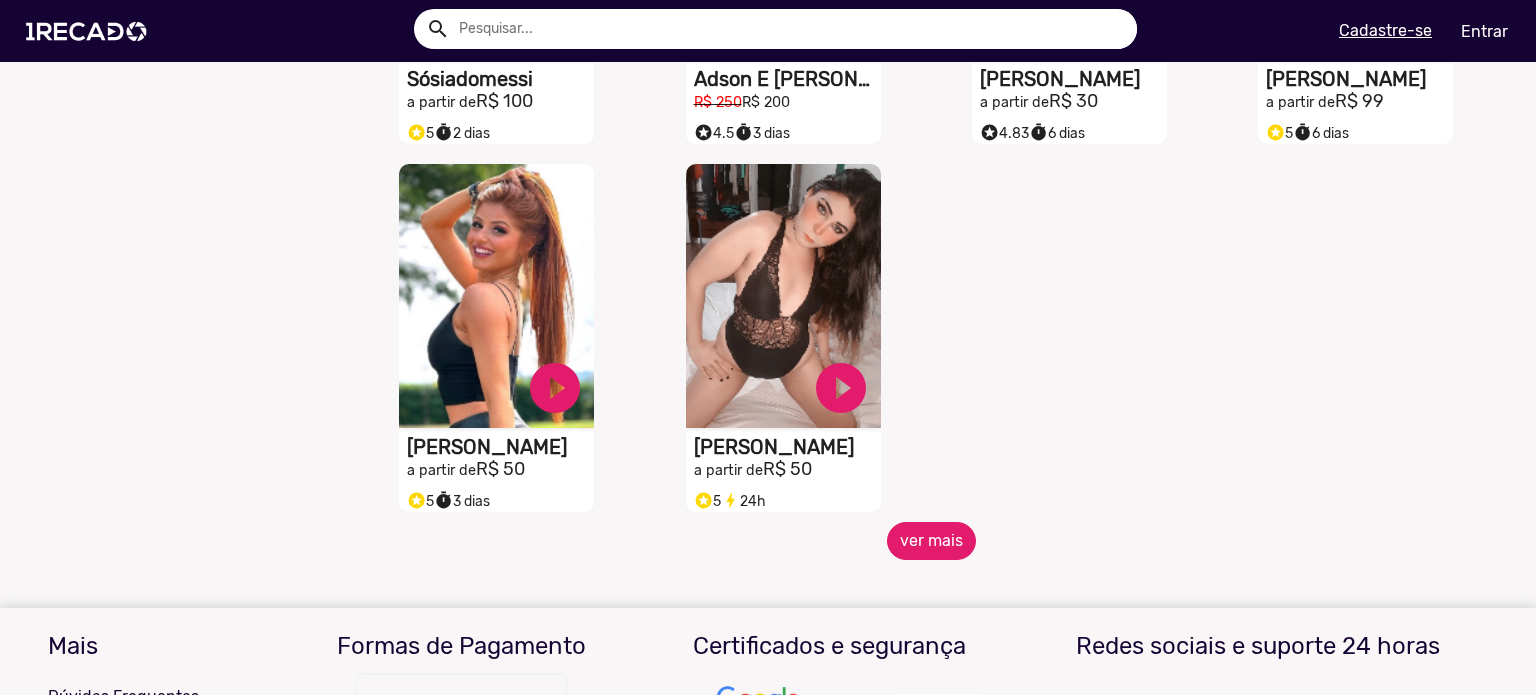 click on "ver mais" 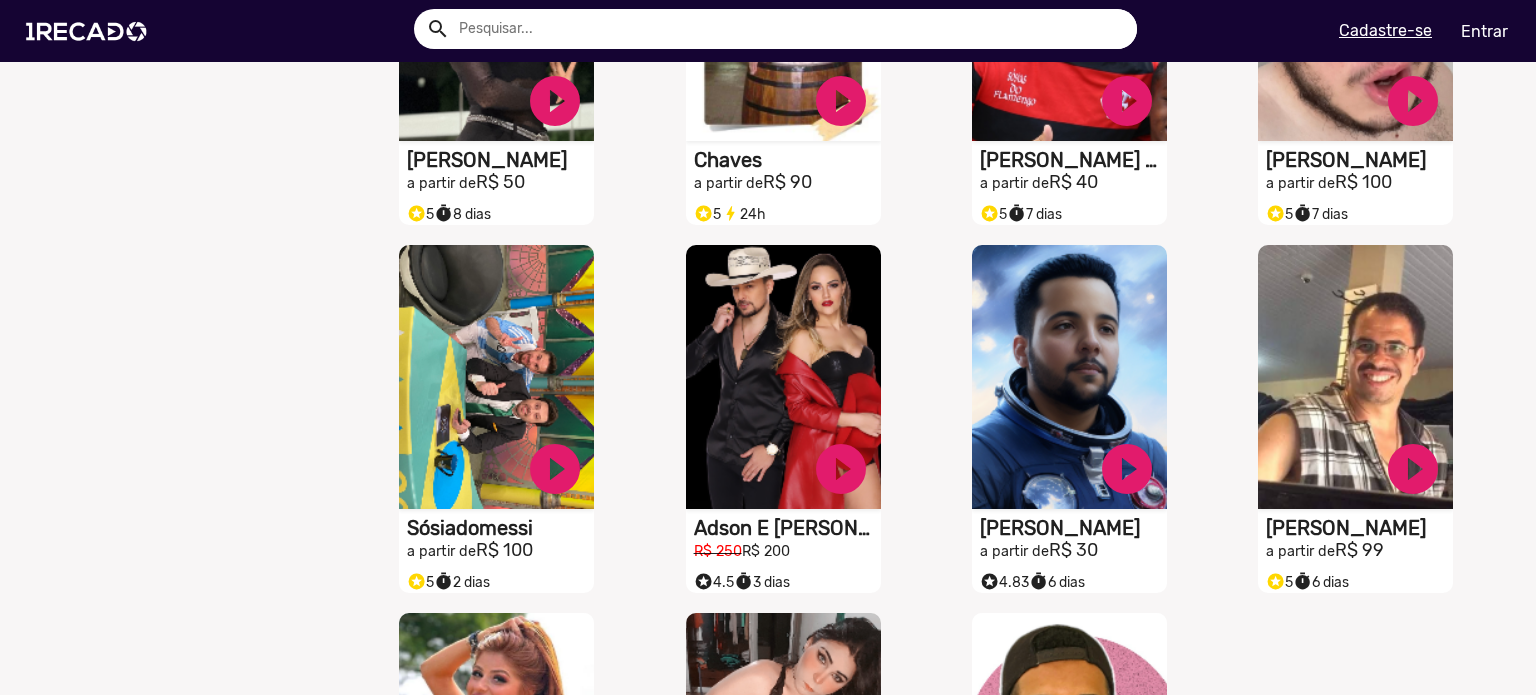 scroll, scrollTop: 15018, scrollLeft: 0, axis: vertical 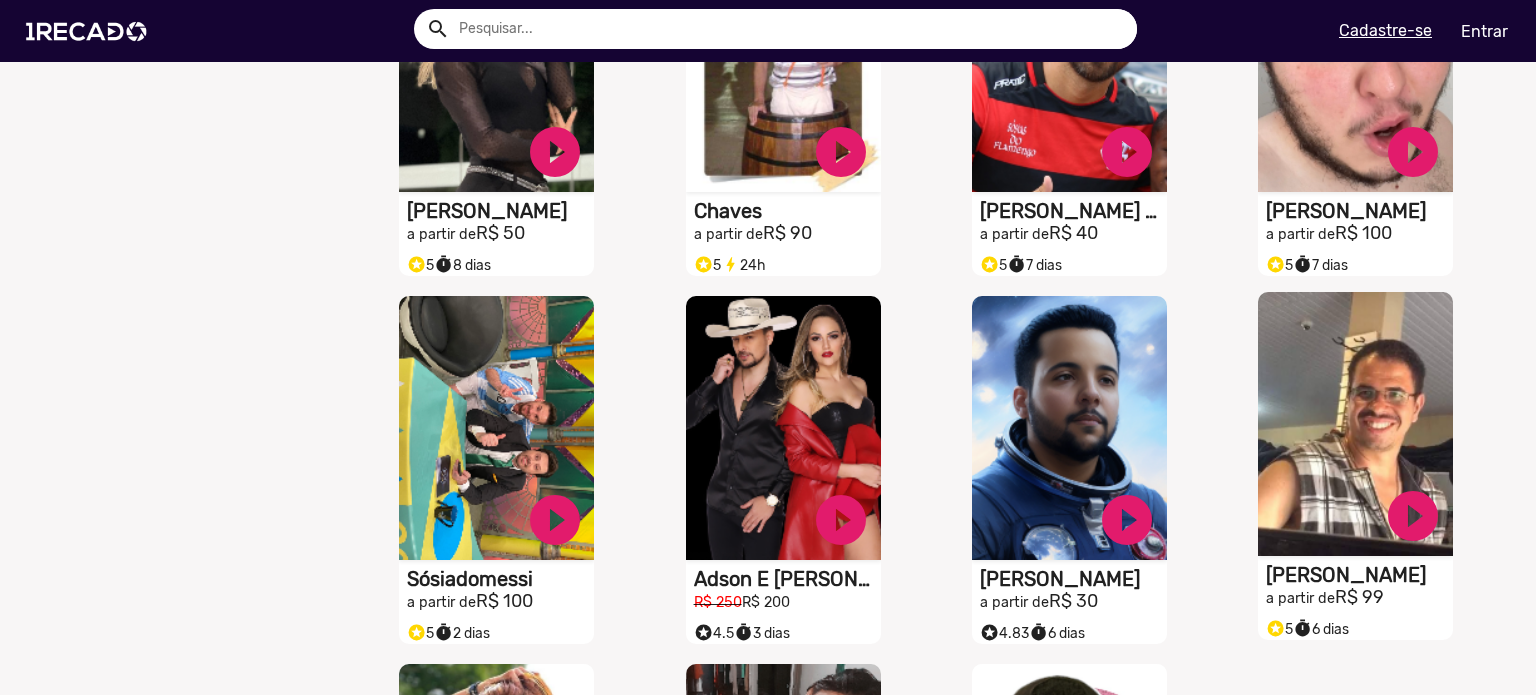 click on "S1RECADO vídeos dedicados para fãs e empresas" at bounding box center [496, -14651] 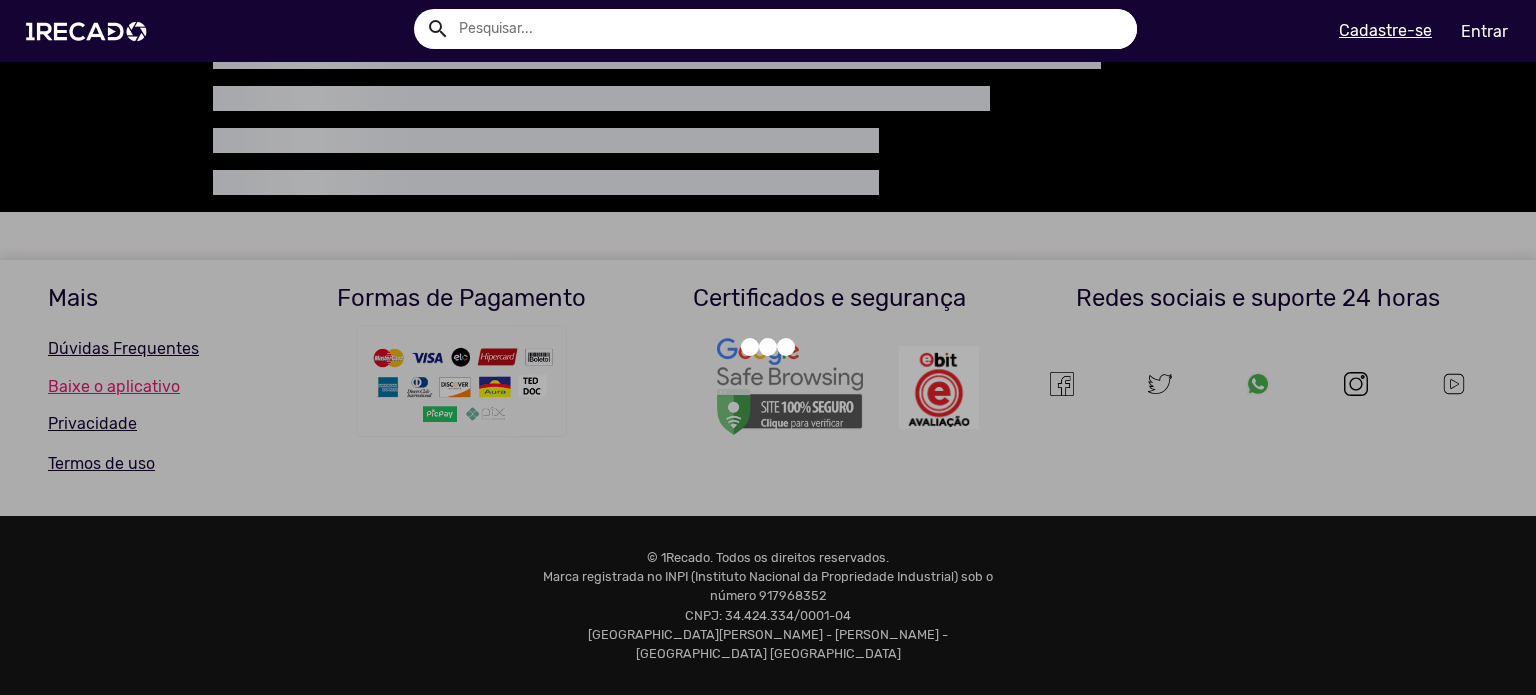 scroll, scrollTop: 0, scrollLeft: 0, axis: both 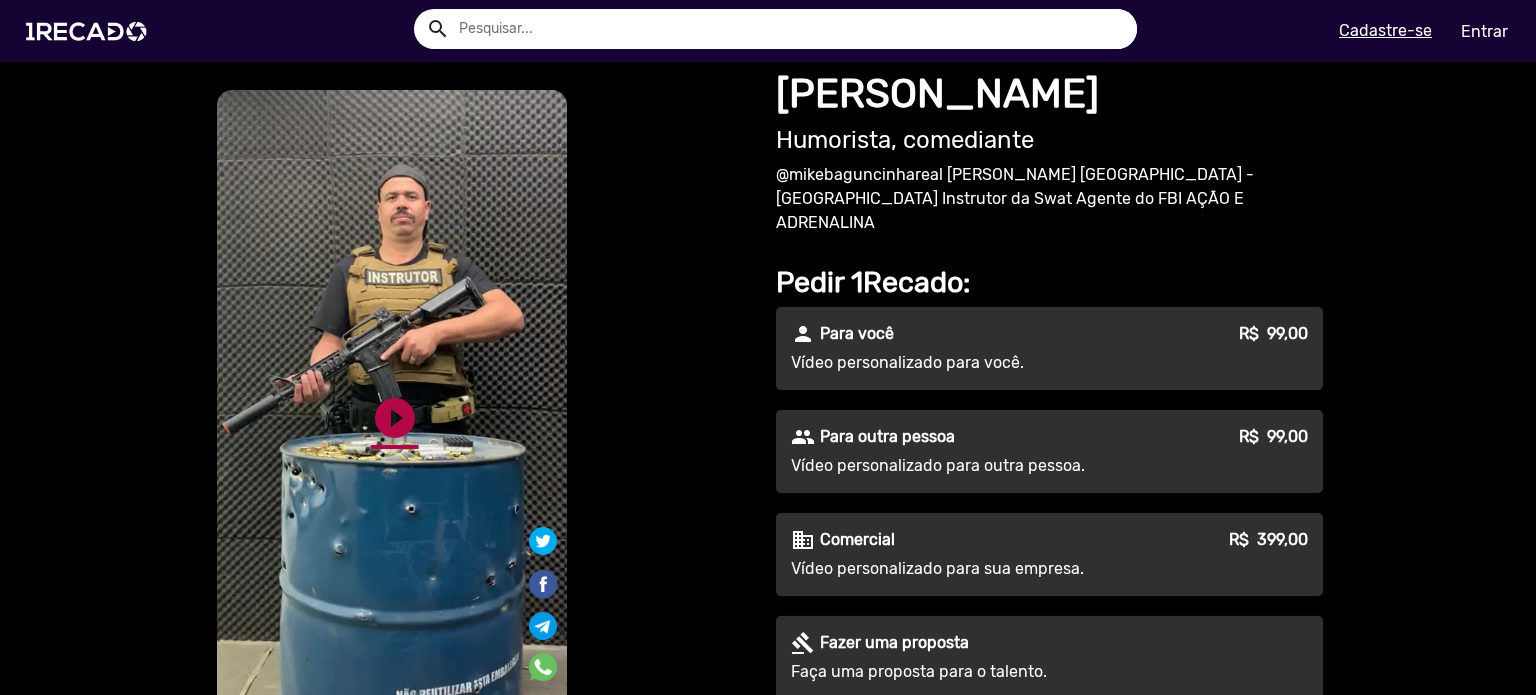 click on "play_circle_filled" 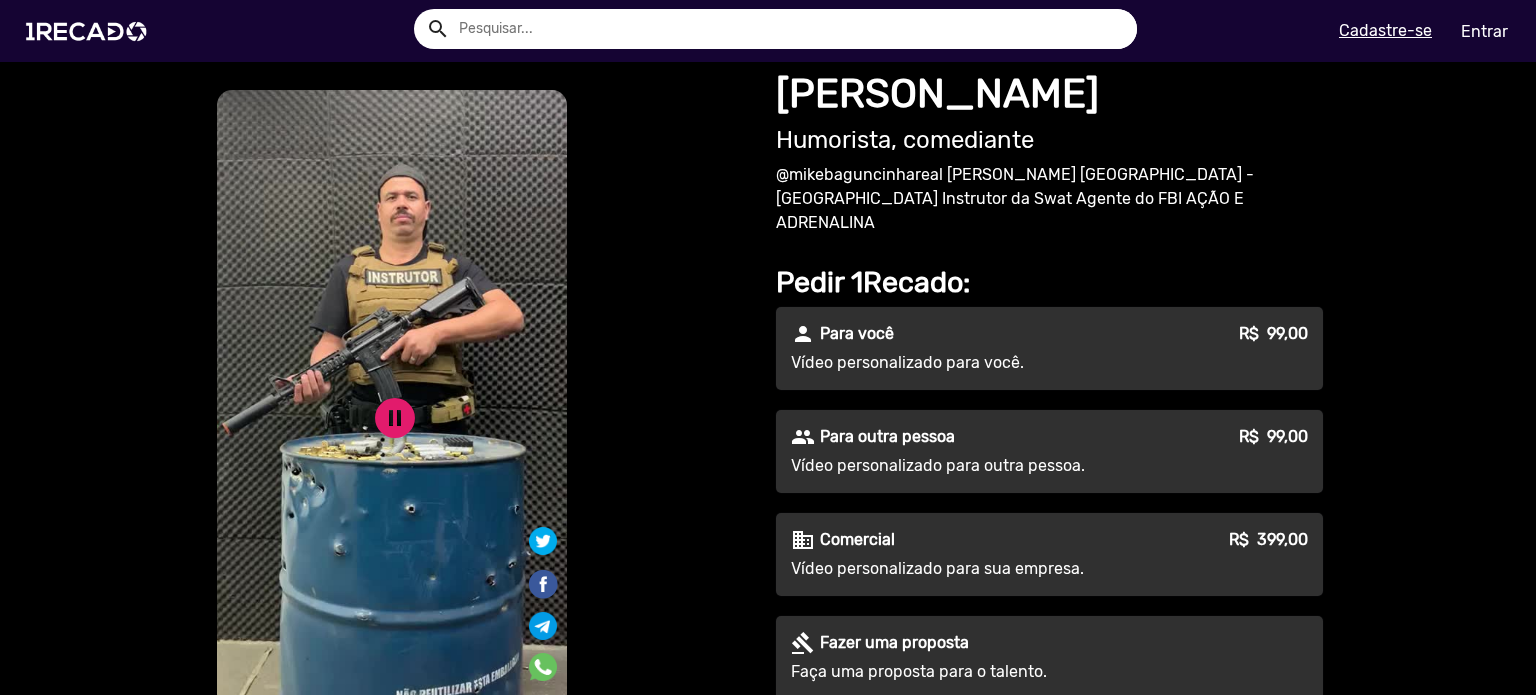 click on "S1RECADO vídeos dedicados para fãs e empresas   S1RECADO vídeos dedicados para fãs e empresas   pause_circle   play_circle_filled  Responde em 5 [PERSON_NAME].  Avaliações (2) star 5  [PERSON_NAME], comediante  @mikebaguncinhareal
[PERSON_NAME] [GEOGRAPHIC_DATA] - [GEOGRAPHIC_DATA]
Instrutor da Swat
Agente do FBI
AÇÃO E ADRENALINA Pedir 1Recado:  person Para você R$  99,00  Vídeo personalizado para você.  people Para outra pessoa R$  99,00  Vídeo personalizado para outra pessoa.  business Comercial R$  399,00  Vídeo personalizado para sua empresa.  gavel [PERSON_NAME] uma proposta  Faça uma proposta para o talento.  person Para você R$  99,00  Vídeo personalizado para você.  people Para outra pessoa R$  99,00  Vídeo personalizado para outra pessoa.  business Comercial R$  399,00  Vídeo personalizado para sua empresa.  gavel [PERSON_NAME] uma proposta  Faça uma proposta para o talento.   PEDIR 1RECADO   por   info Avaliações (2)  Waldir  Sensacional!!!  Icaro  Obrigado por proteger a pátria e a família" 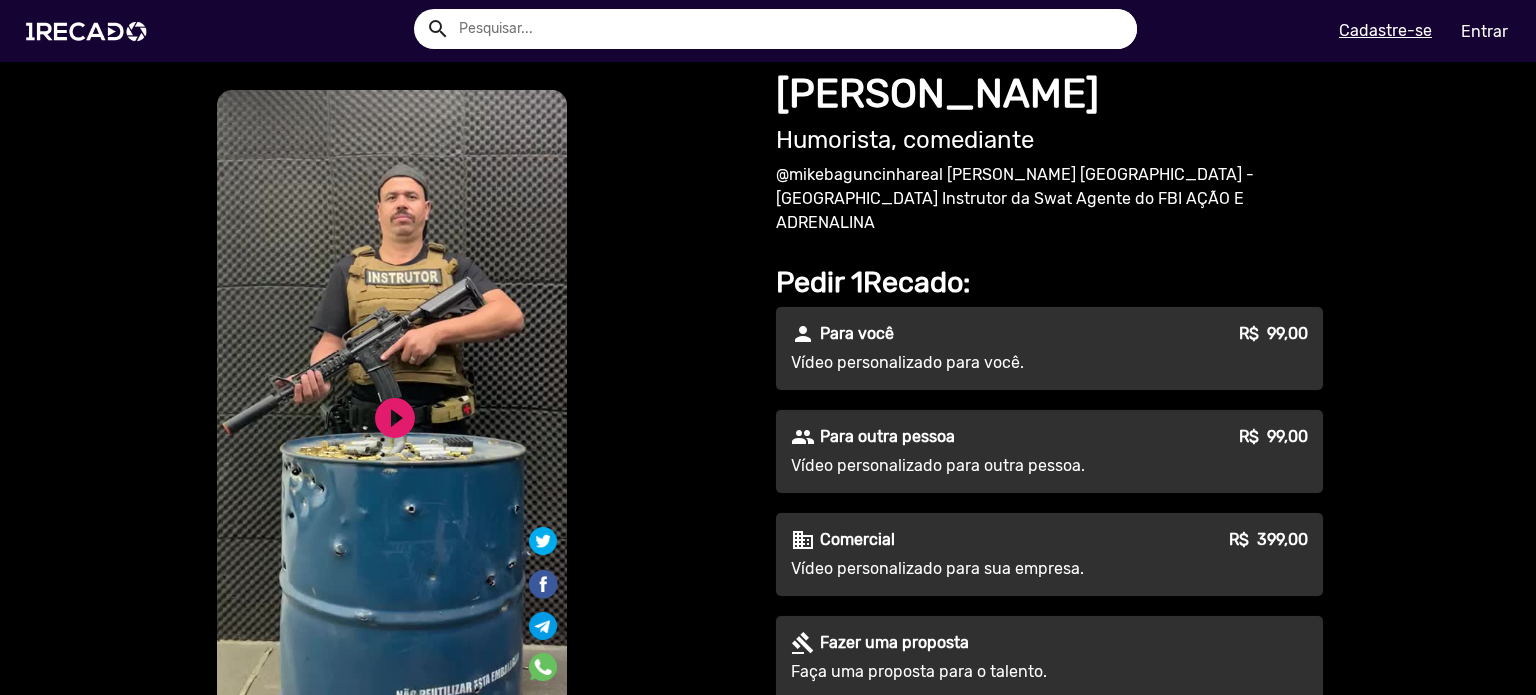 drag, startPoint x: 1475, startPoint y: 3, endPoint x: 1088, endPoint y: 210, distance: 438.88266 